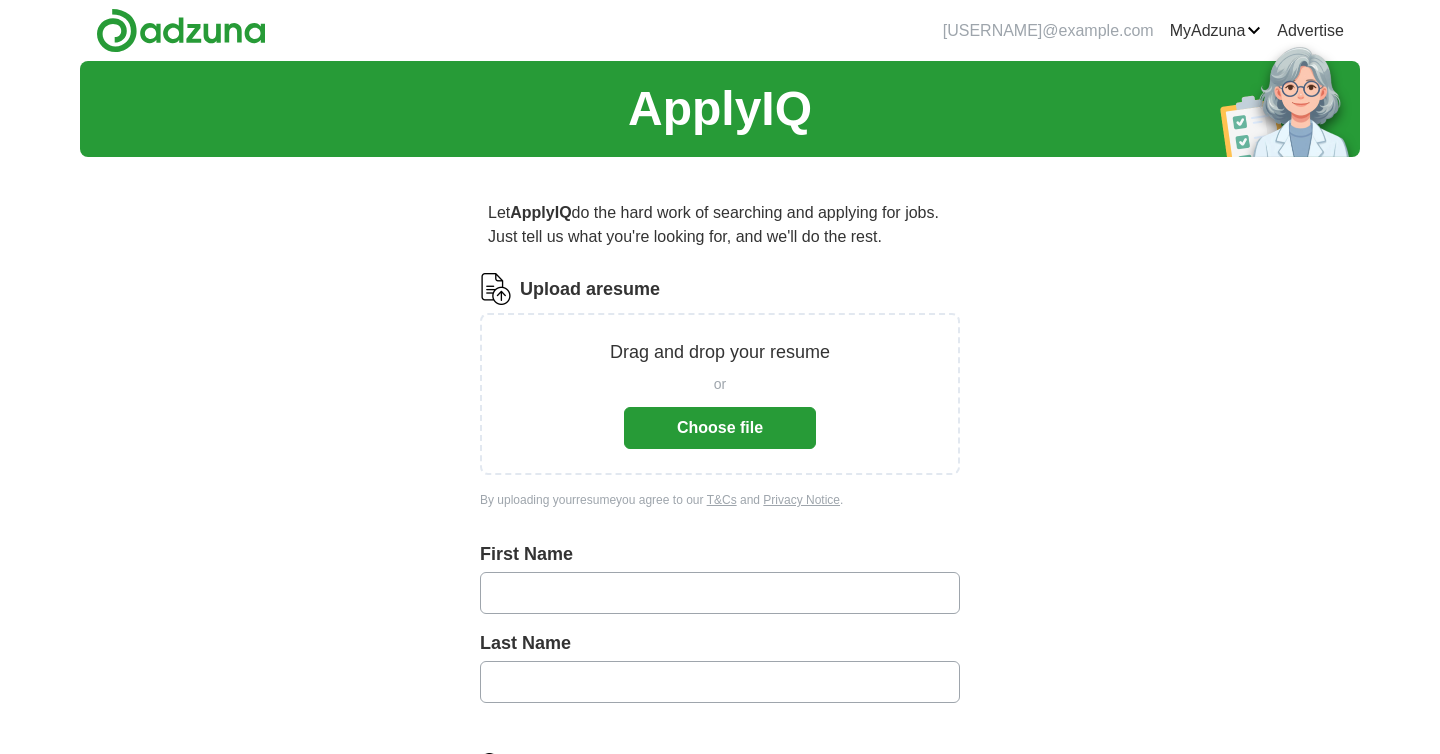 scroll, scrollTop: 0, scrollLeft: 0, axis: both 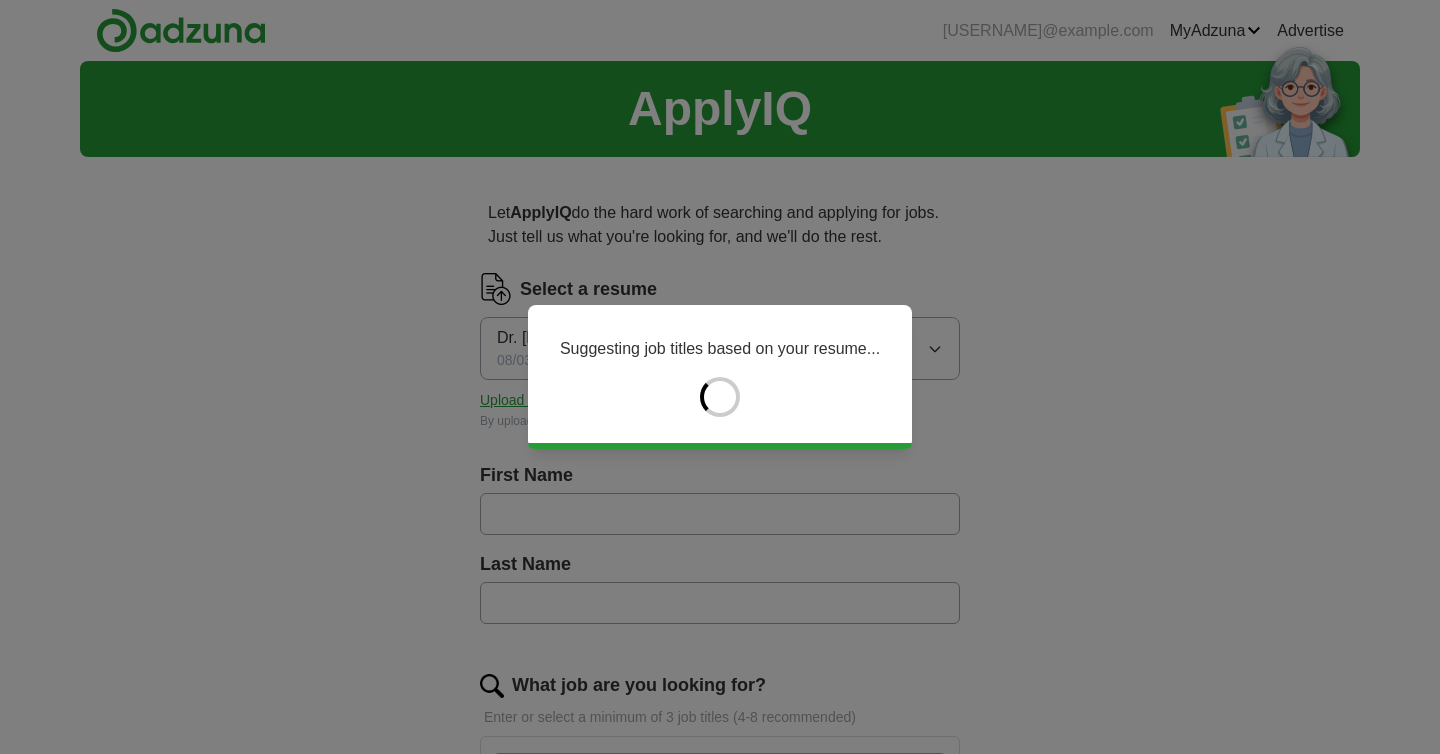 type on "******" 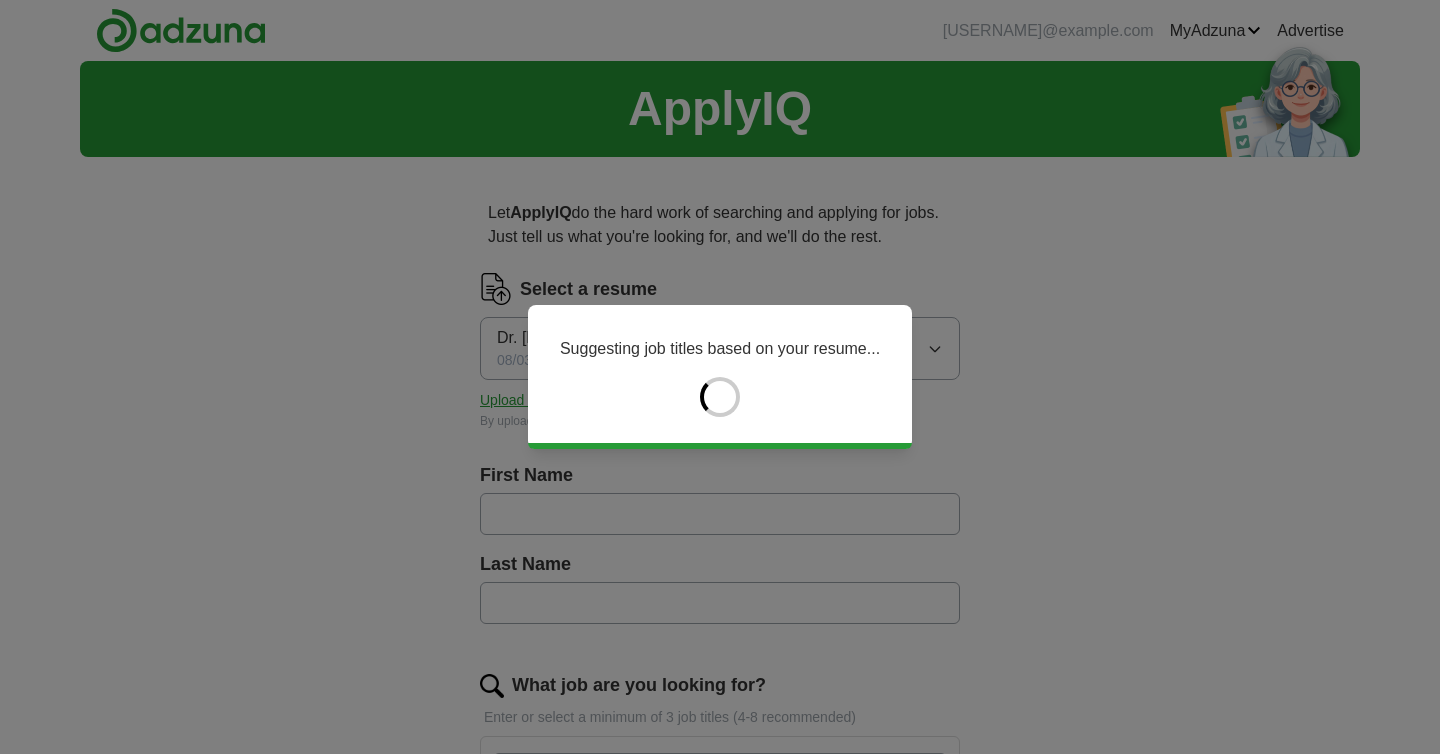 type on "*****" 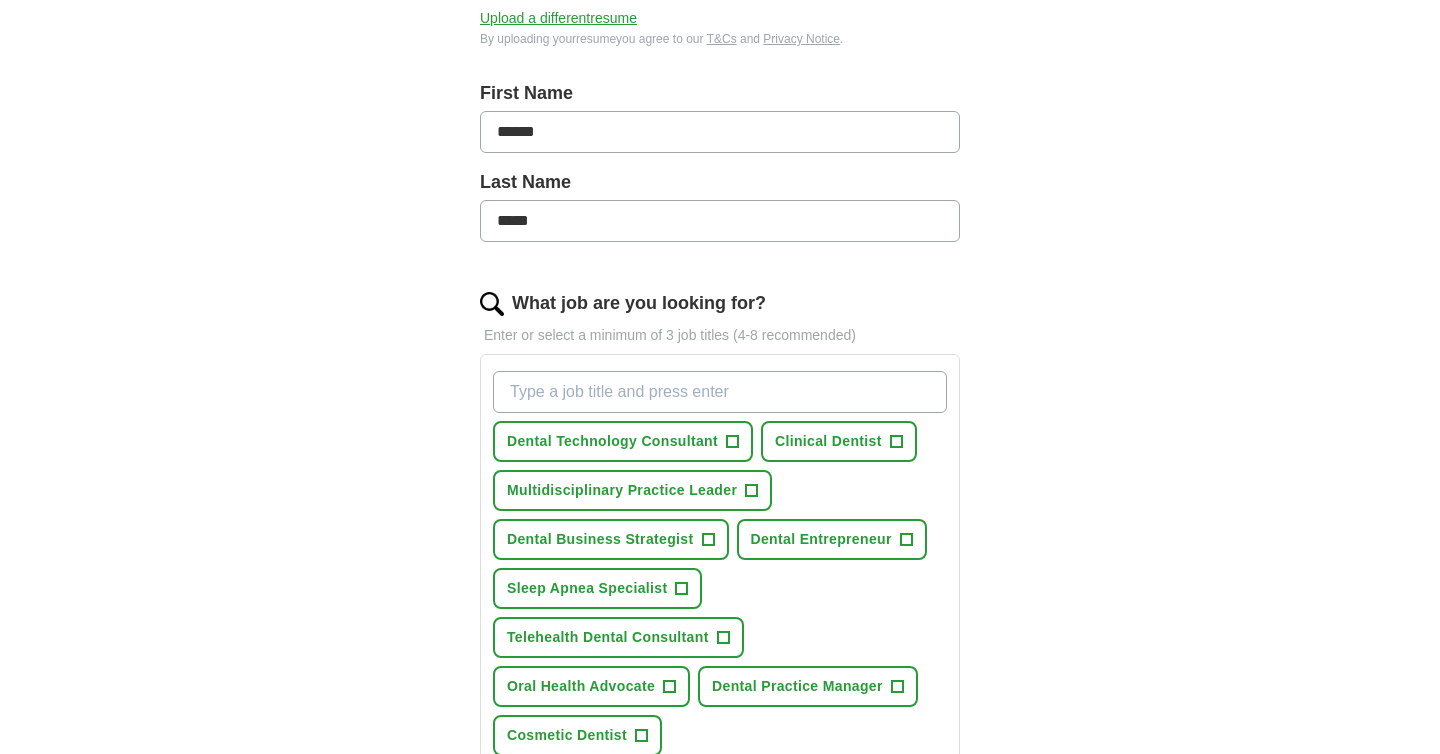 scroll, scrollTop: 389, scrollLeft: 0, axis: vertical 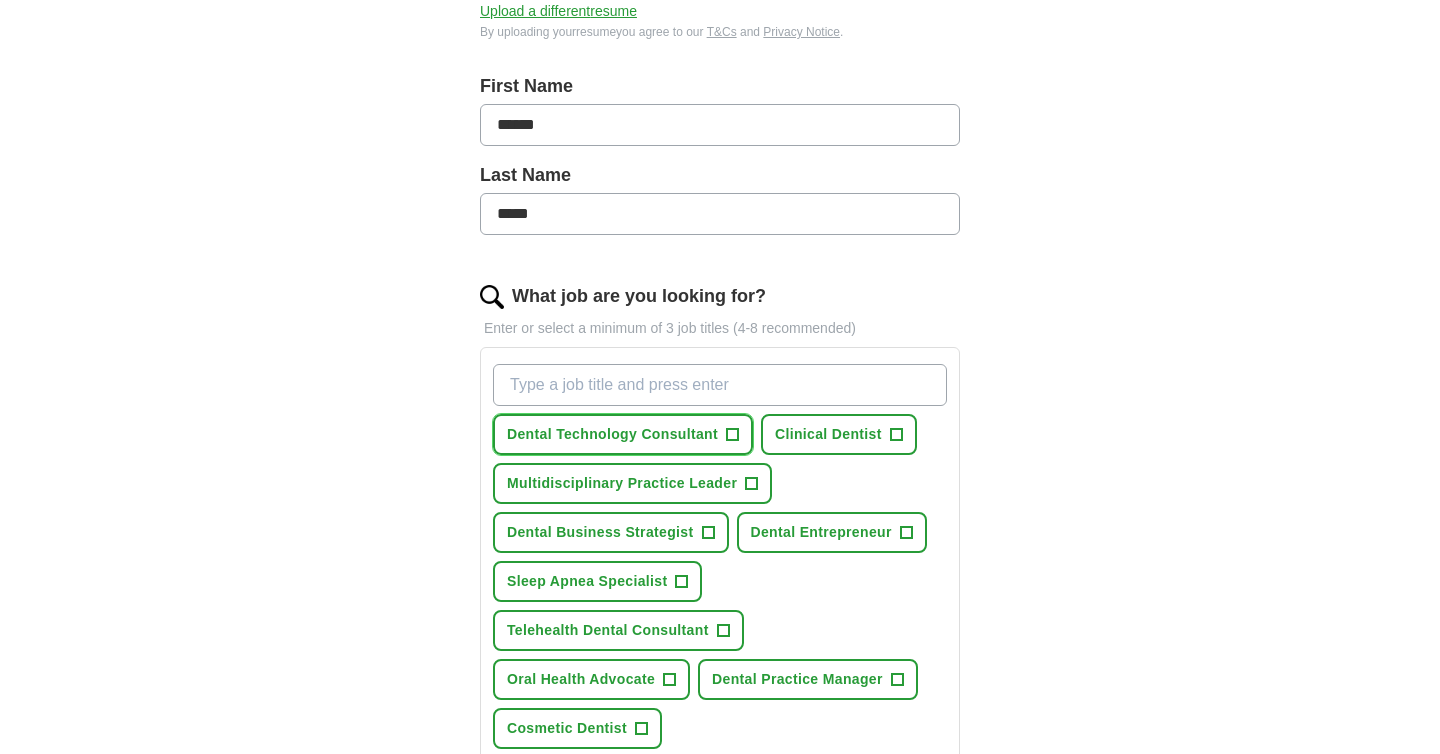 click on "Dental Technology Consultant" at bounding box center (612, 434) 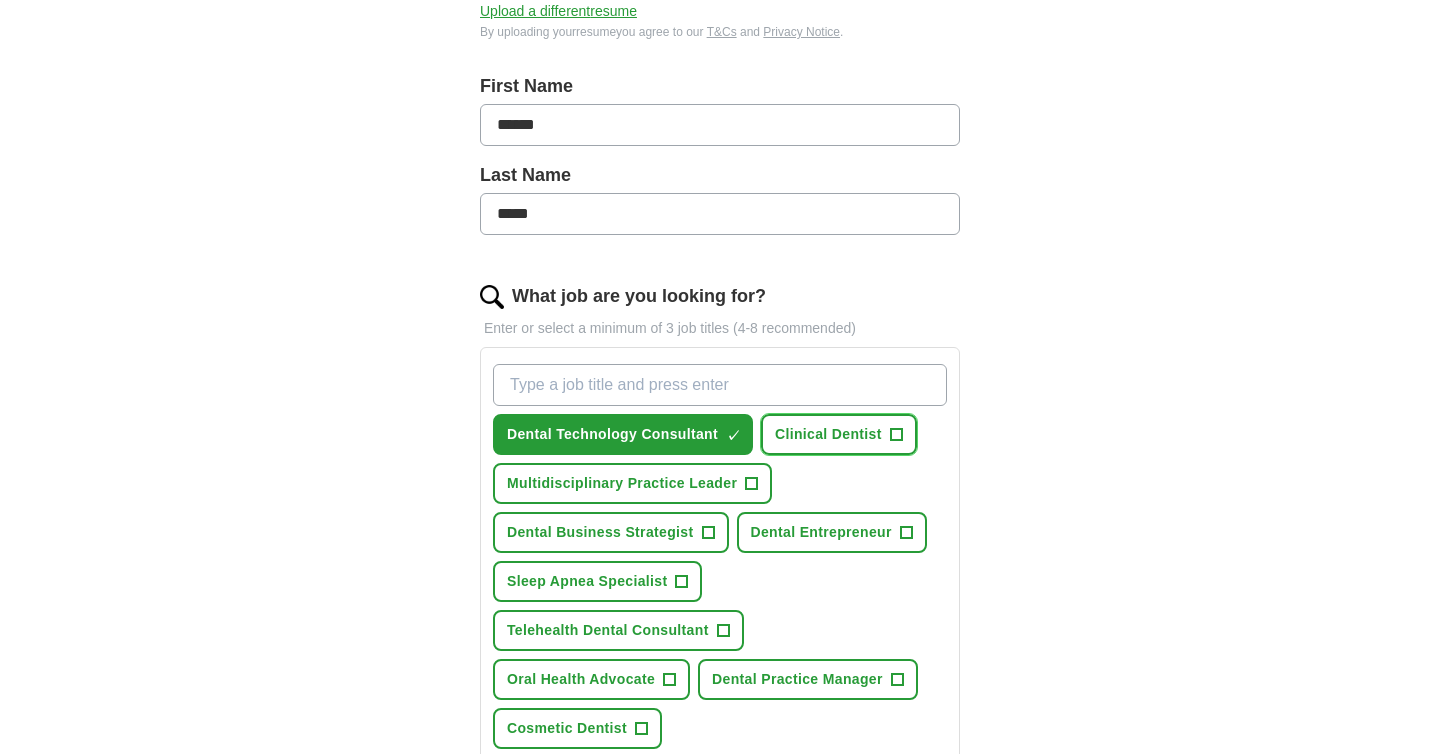 click on "Clinical Dentist" at bounding box center [828, 434] 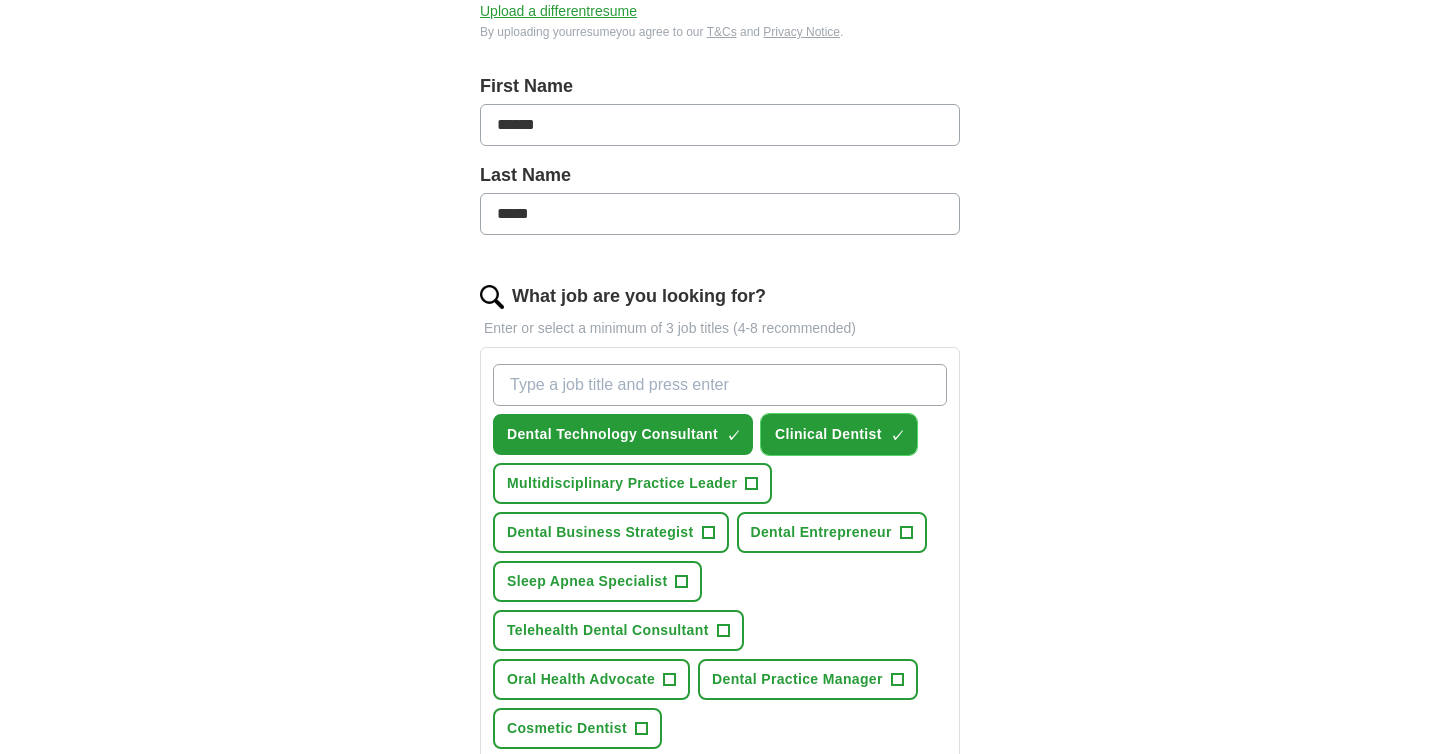click on "Dental Entrepreneur" at bounding box center [821, 532] 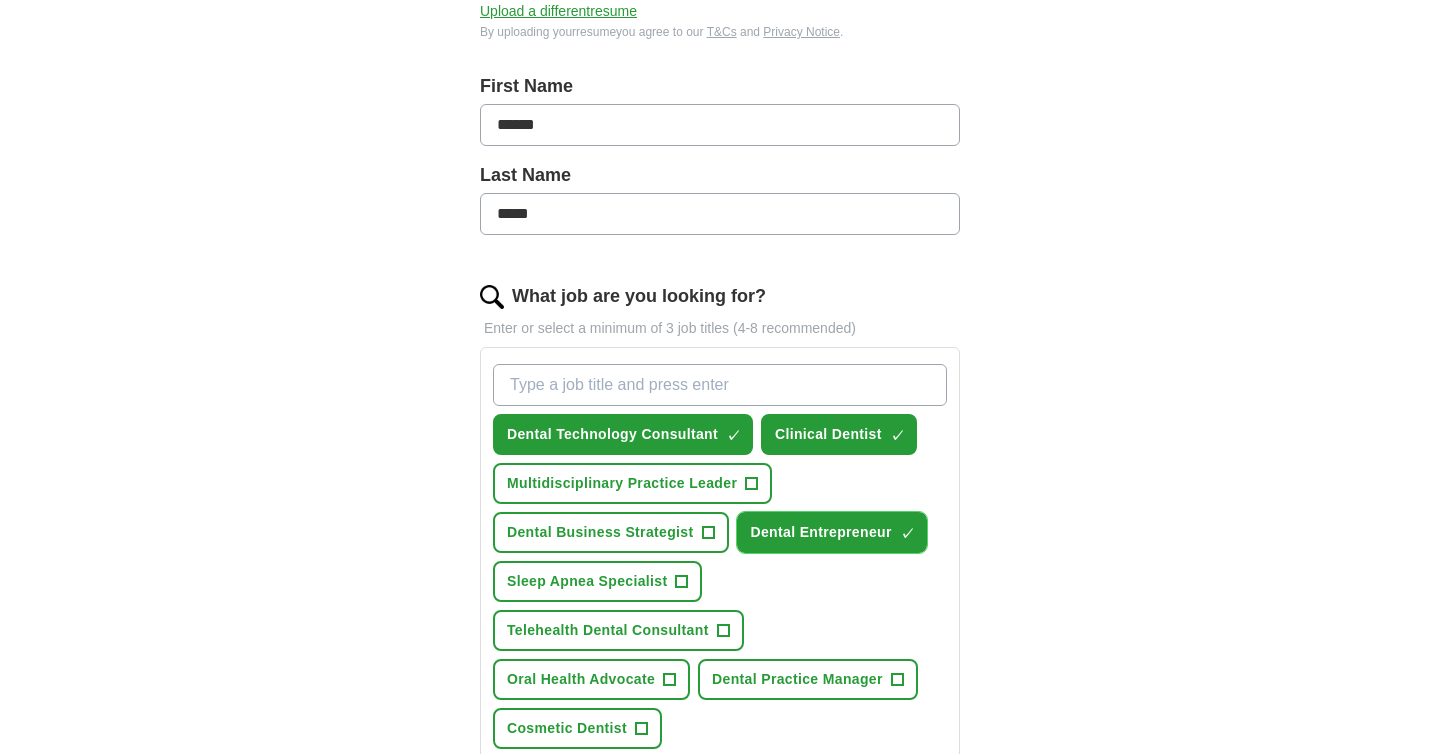 scroll, scrollTop: 463, scrollLeft: 0, axis: vertical 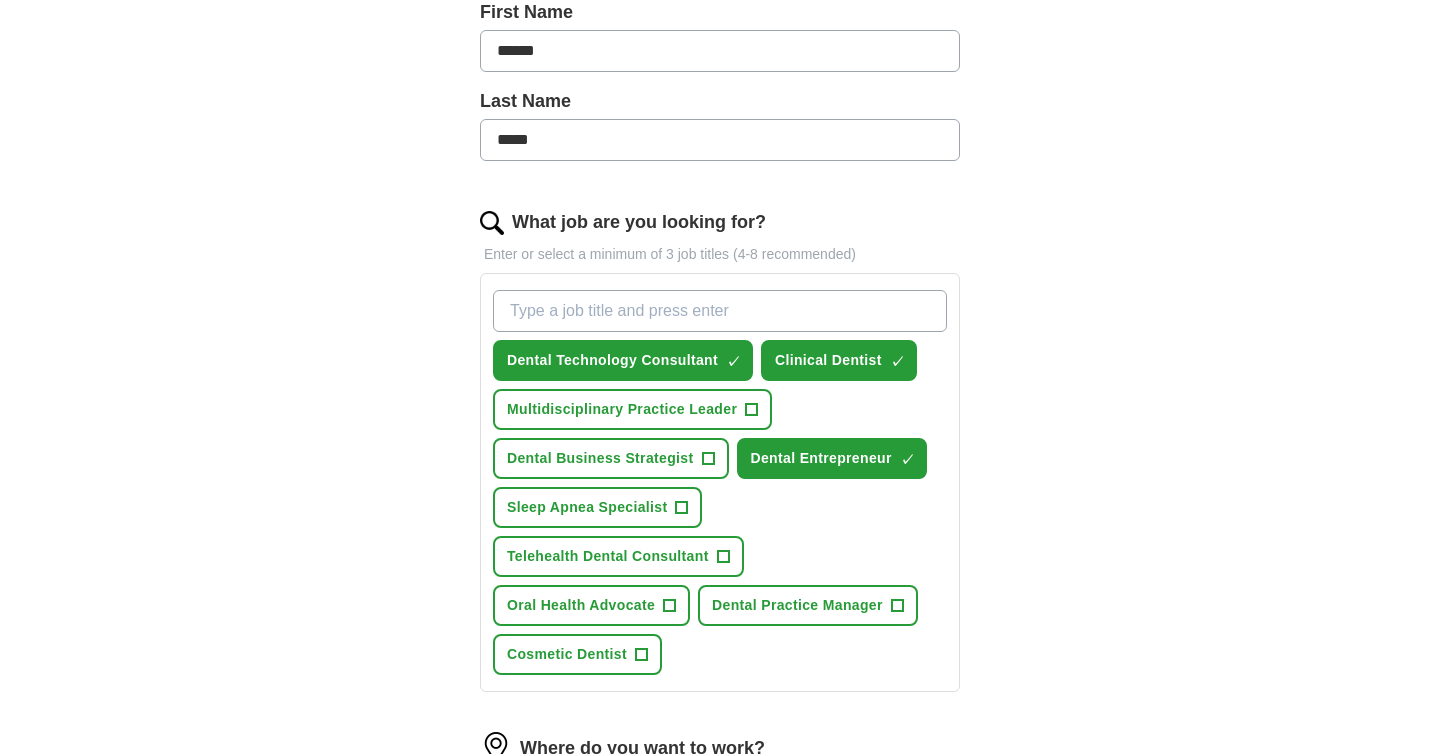 click on "Multidisciplinary Practice Leader" at bounding box center (622, 409) 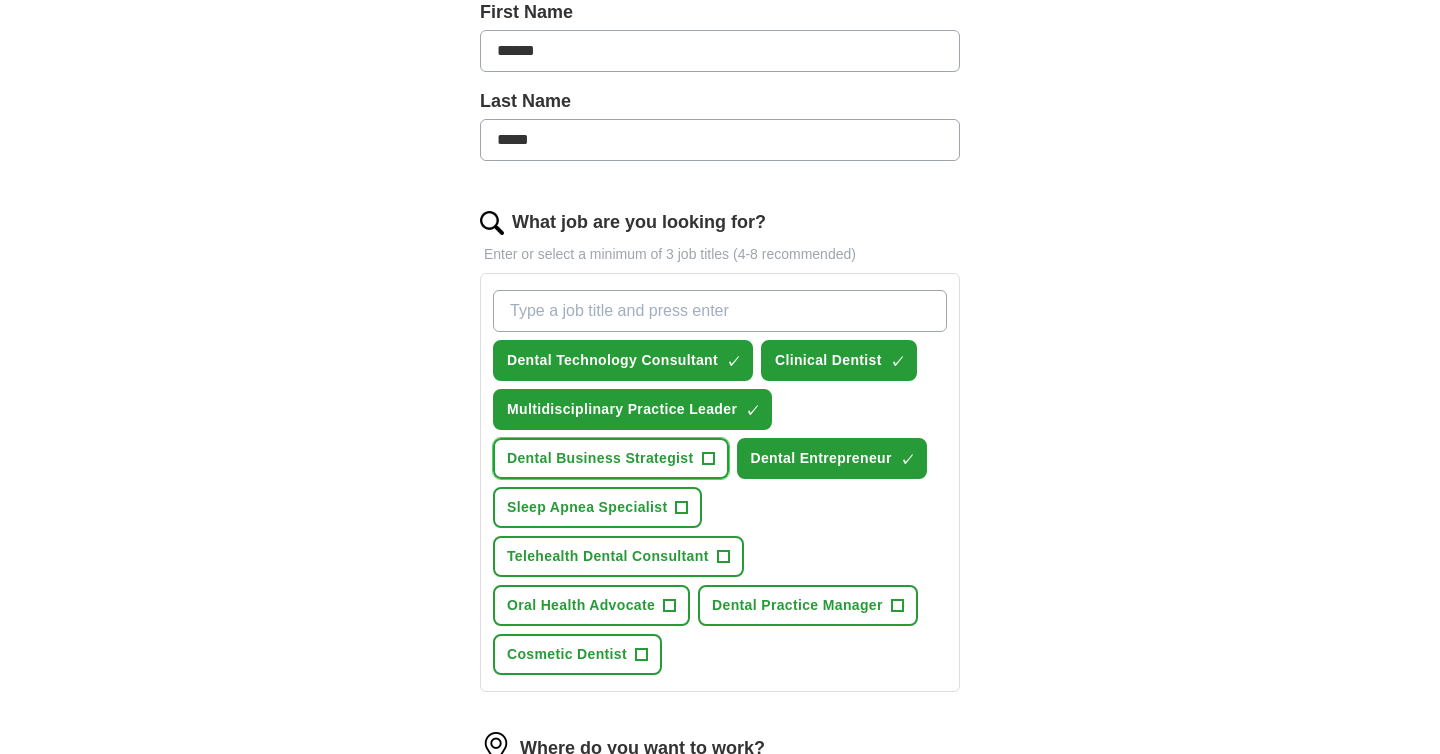 click on "Dental Business Strategist" at bounding box center [600, 458] 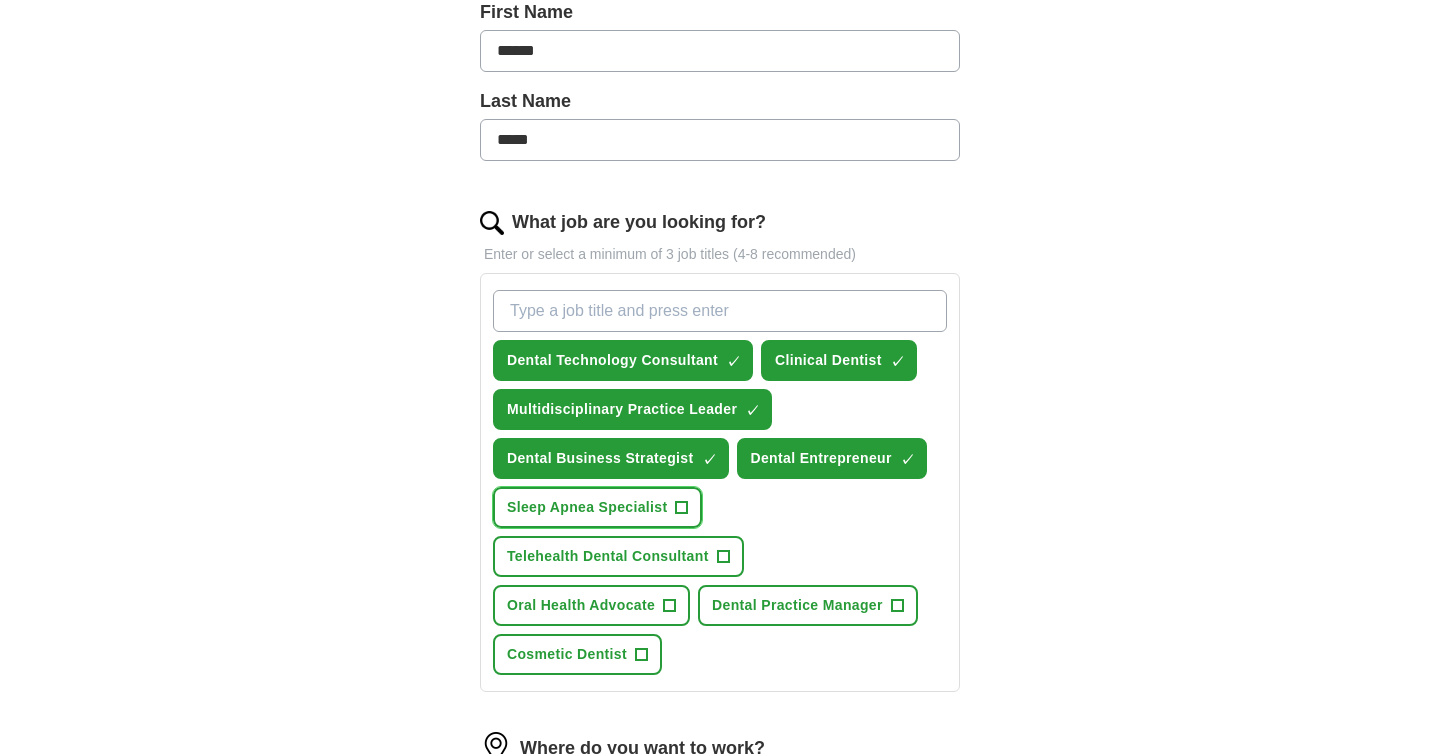 click on "Sleep Apnea Specialist" at bounding box center [587, 507] 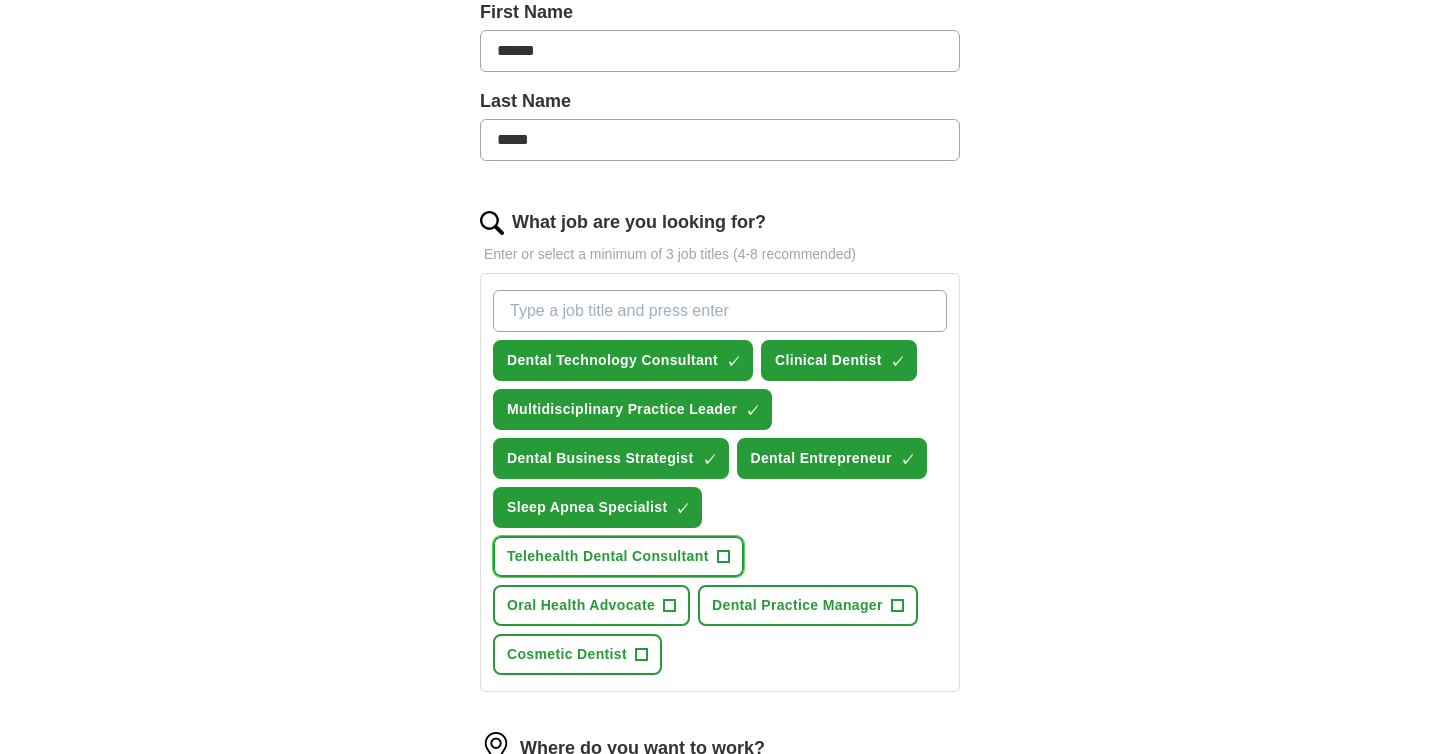 click on "Telehealth Dental Consultant" at bounding box center [608, 556] 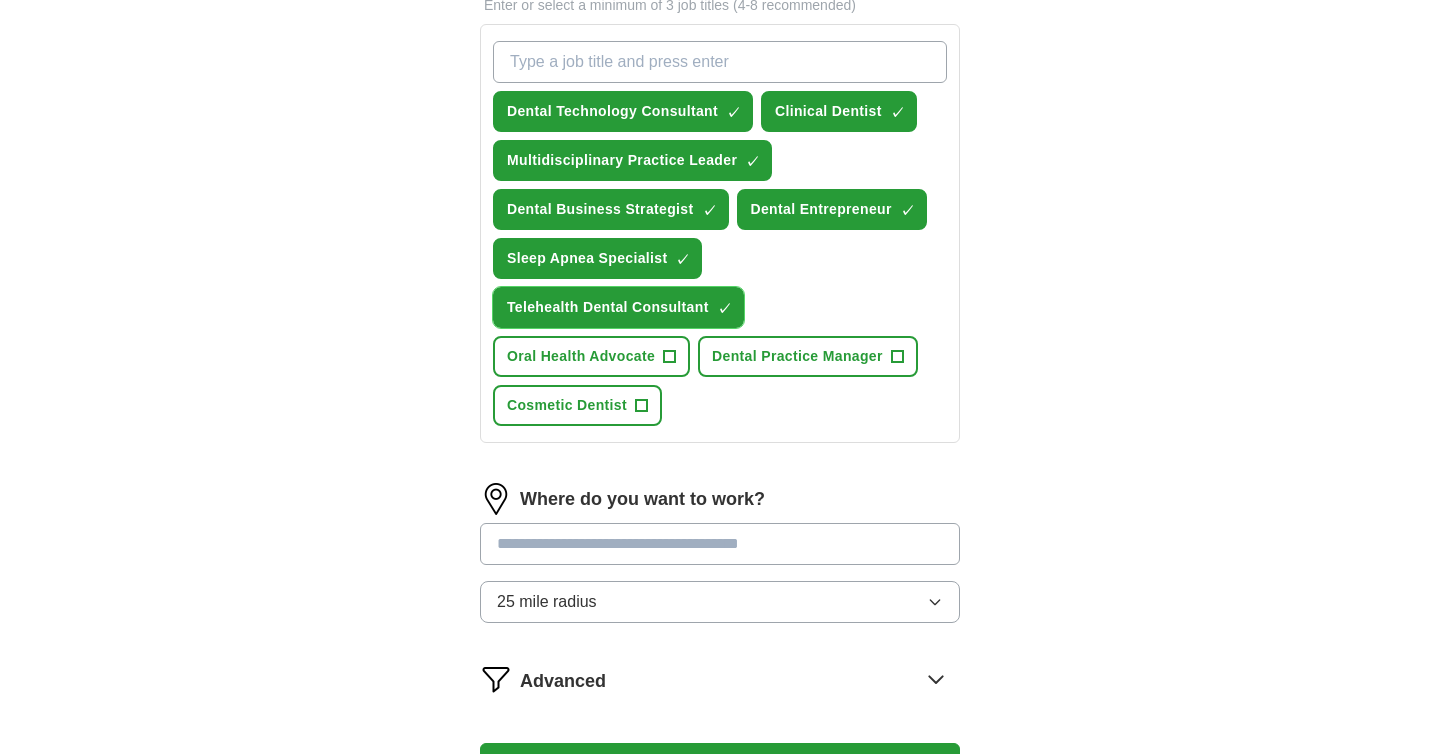 scroll, scrollTop: 714, scrollLeft: 0, axis: vertical 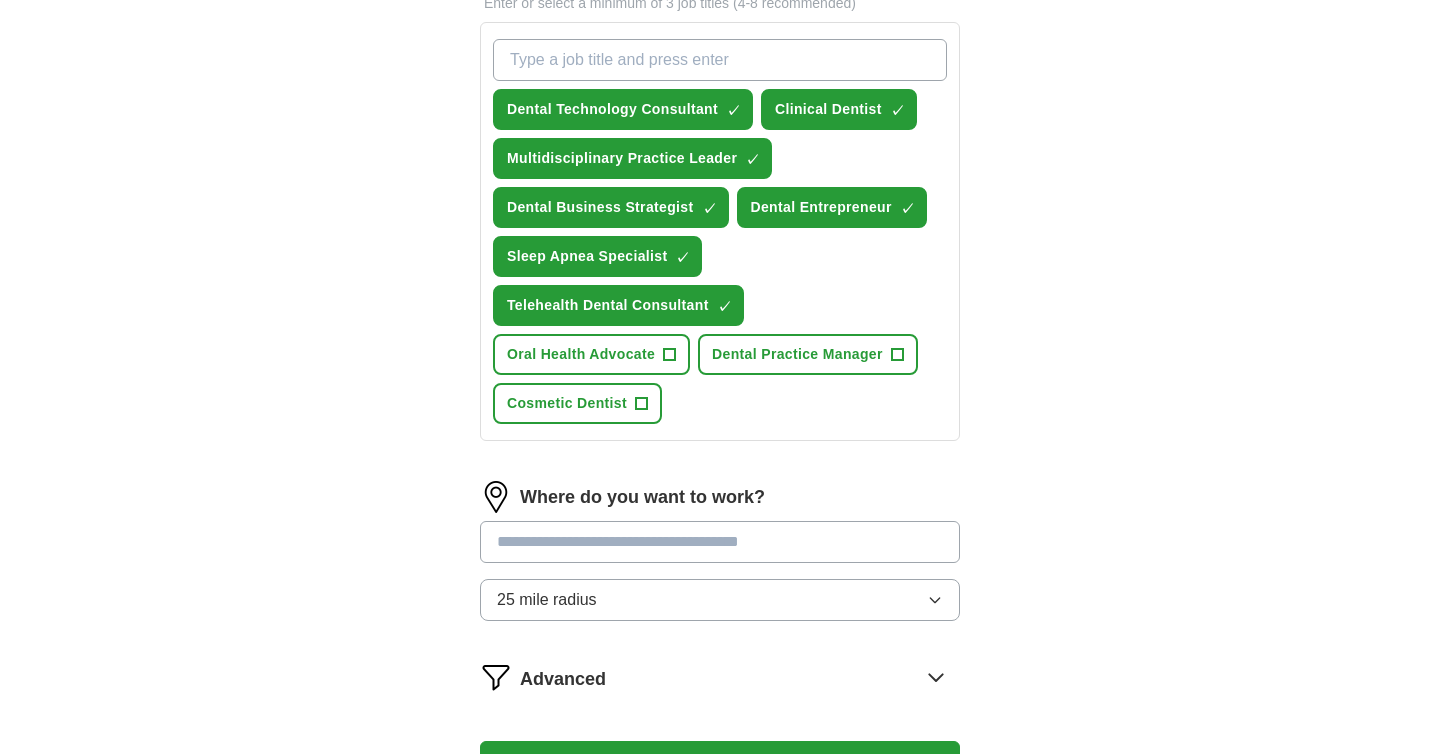 click at bounding box center [720, 542] 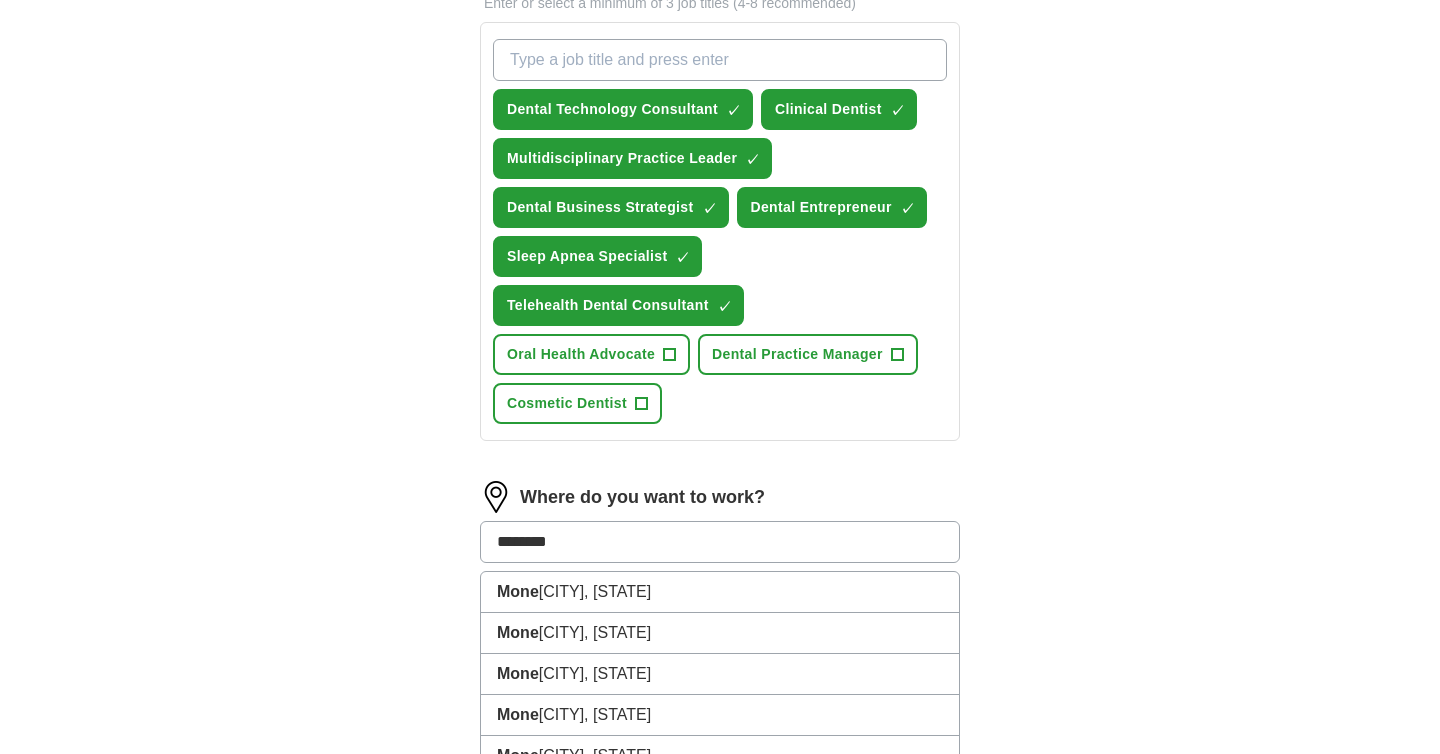 type on "********" 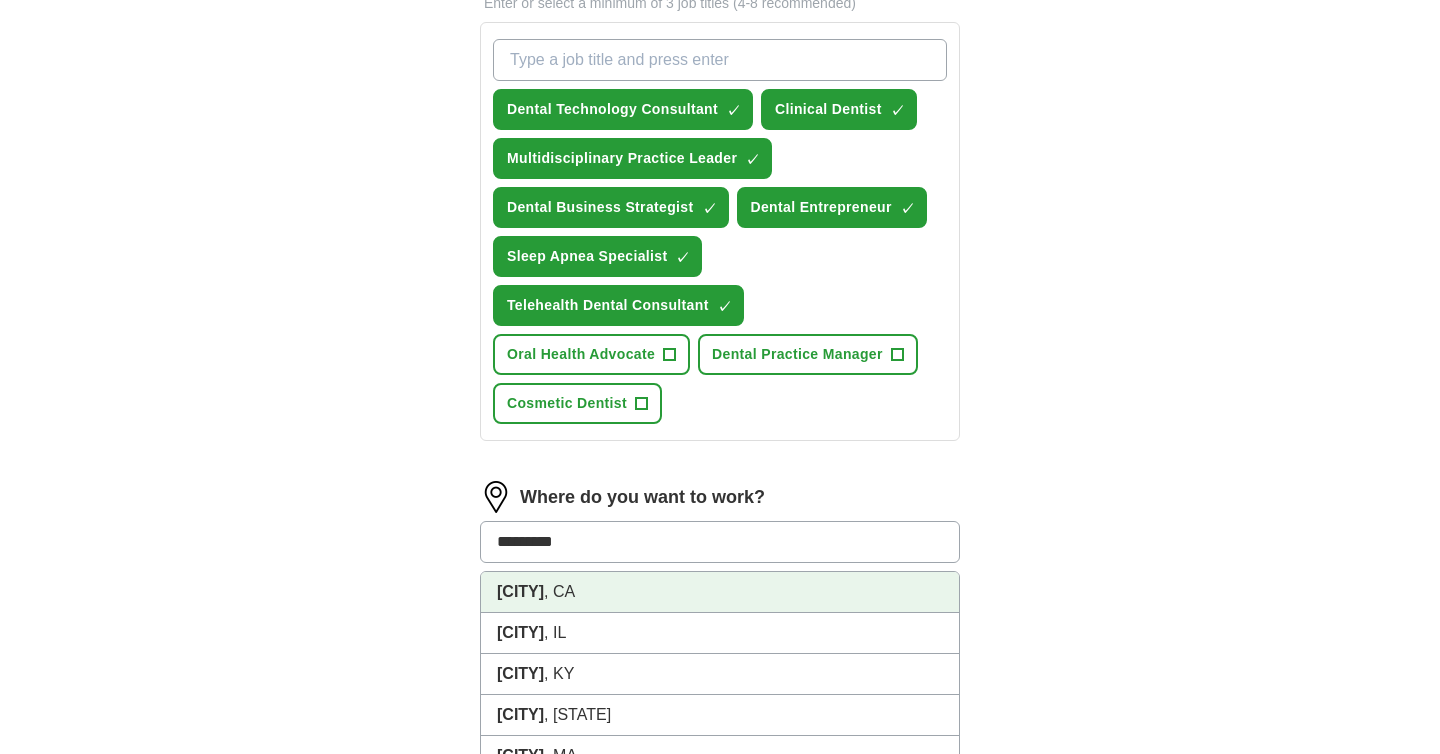 click on "[CITY], [STATE]" at bounding box center (720, 592) 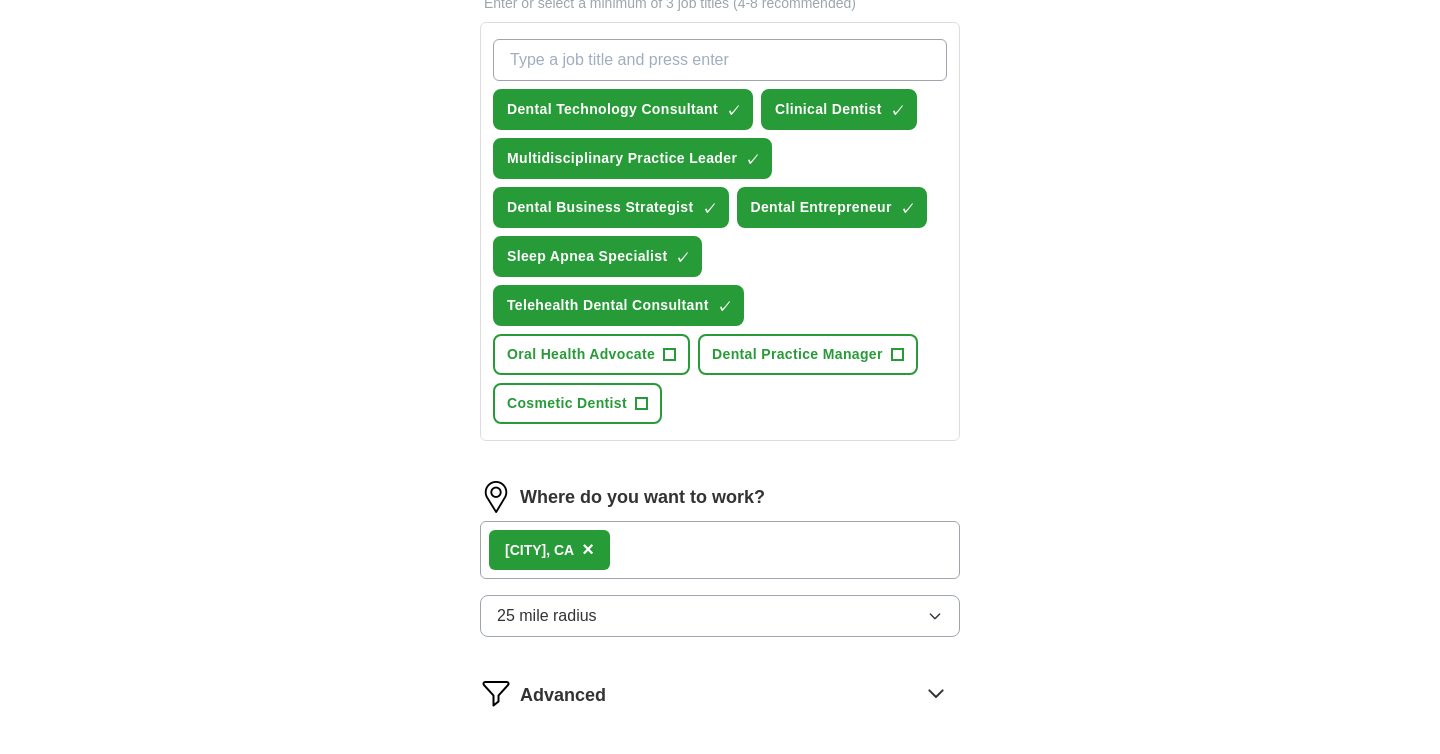 click 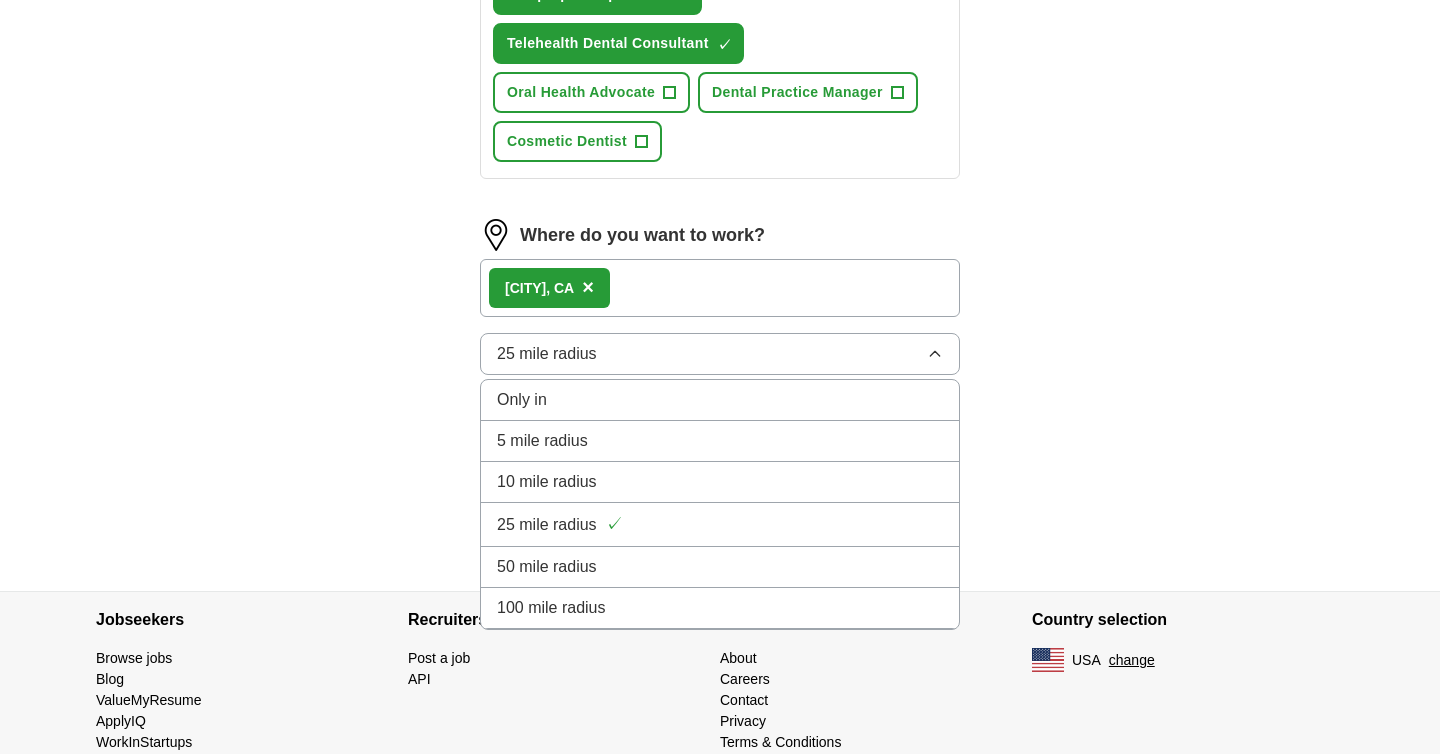 scroll, scrollTop: 978, scrollLeft: 0, axis: vertical 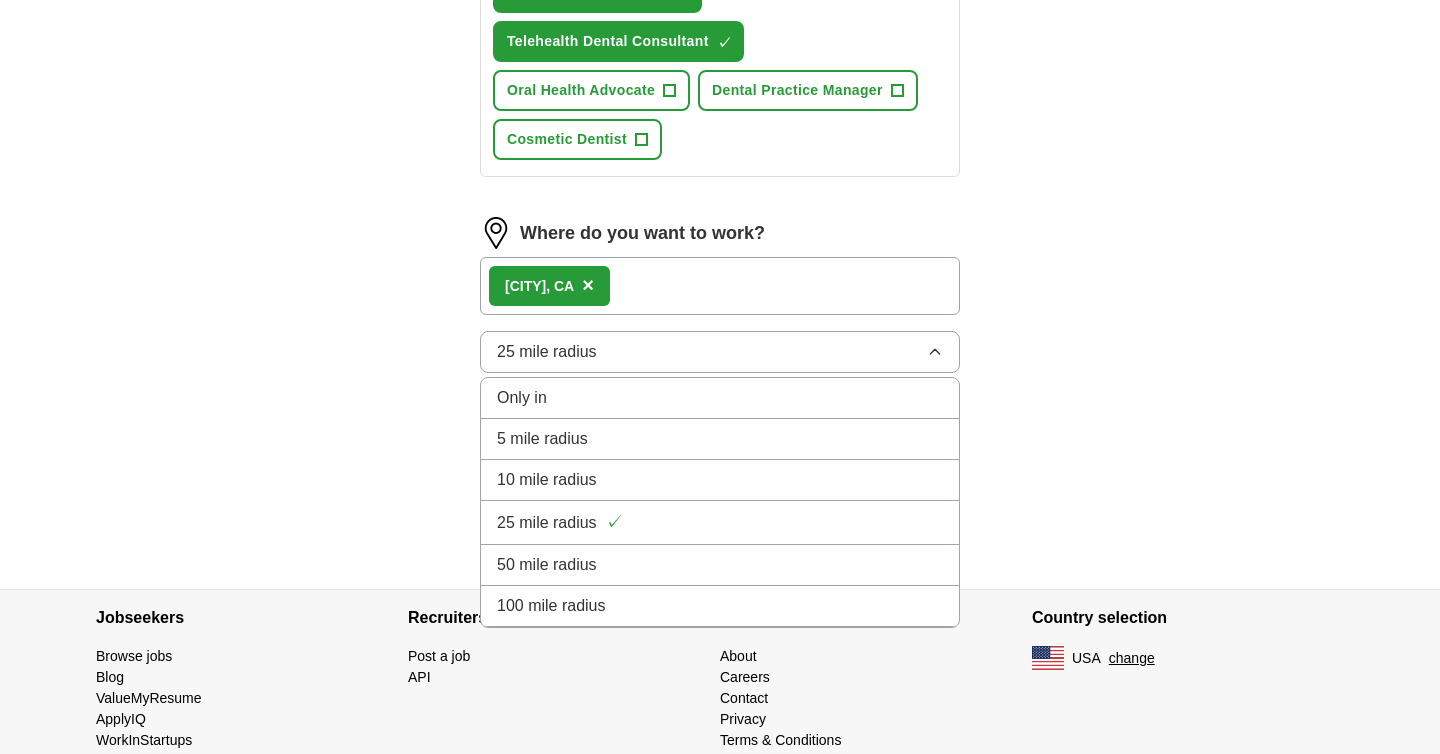 click on "10 mile radius" at bounding box center (720, 480) 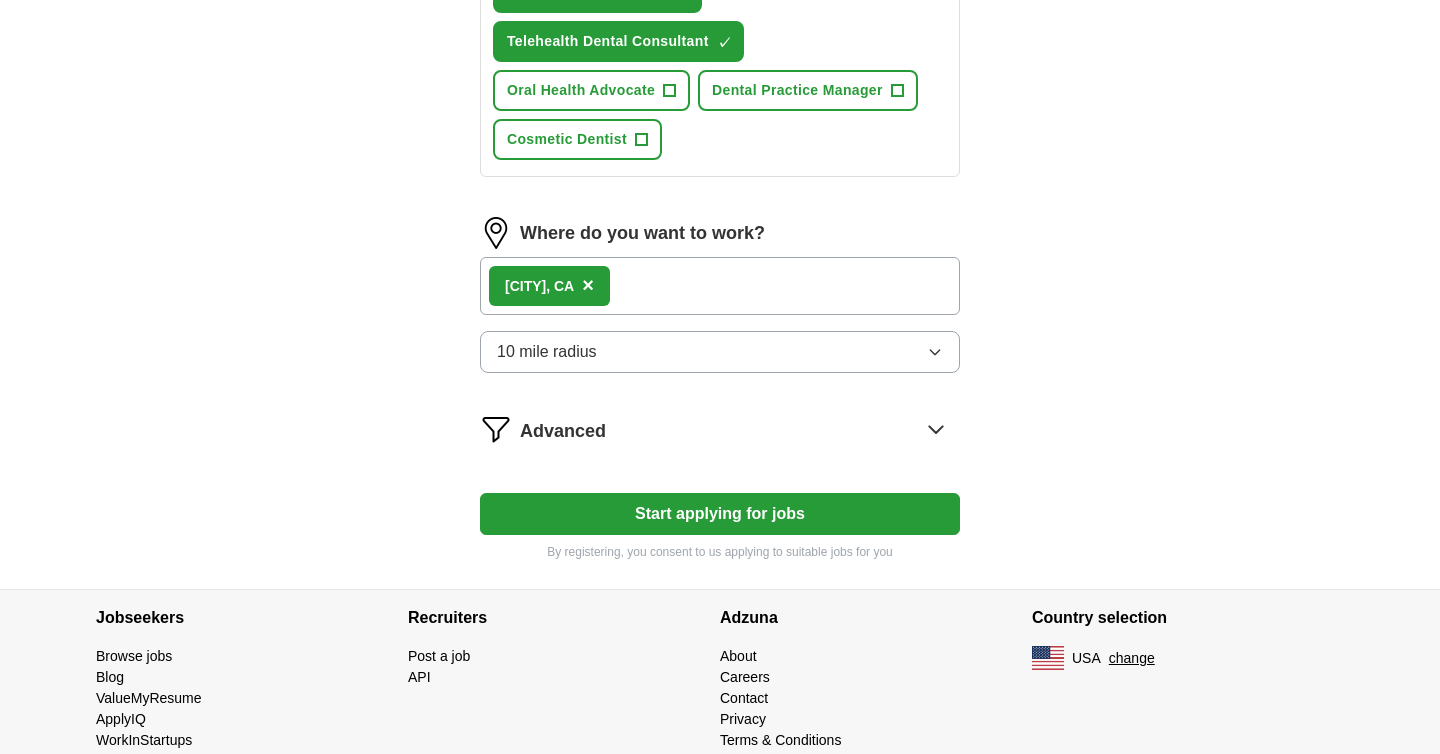 click on "[CITY], [STATE] ×" at bounding box center [720, 286] 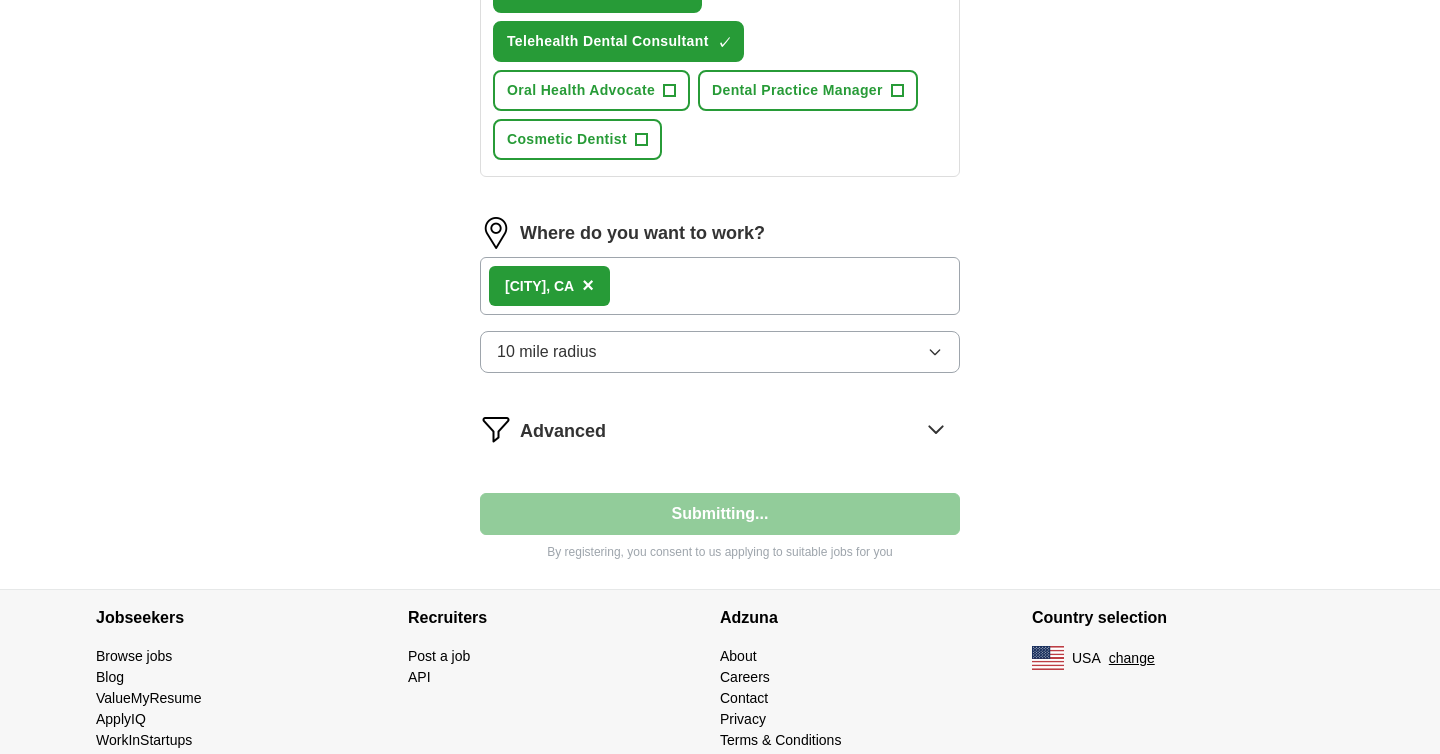 select on "**" 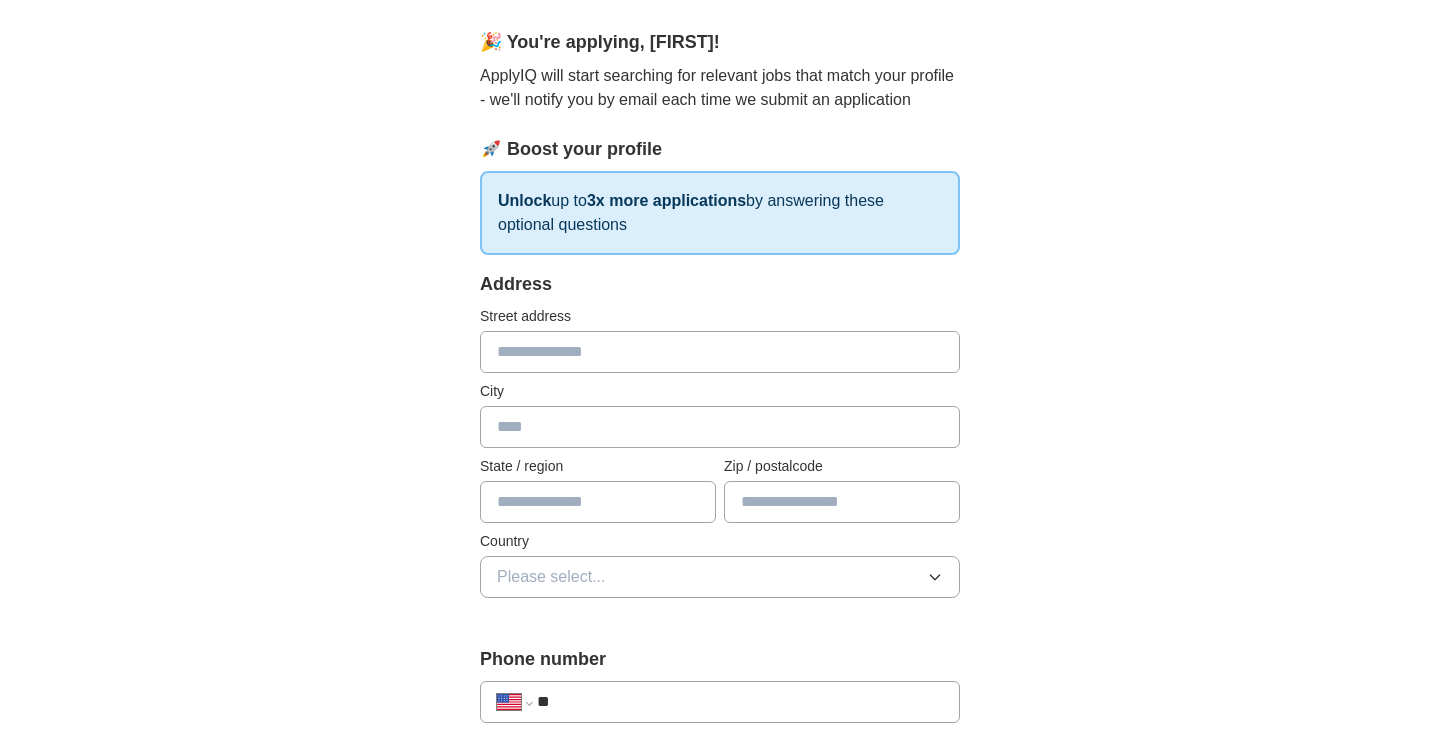 scroll, scrollTop: 197, scrollLeft: 0, axis: vertical 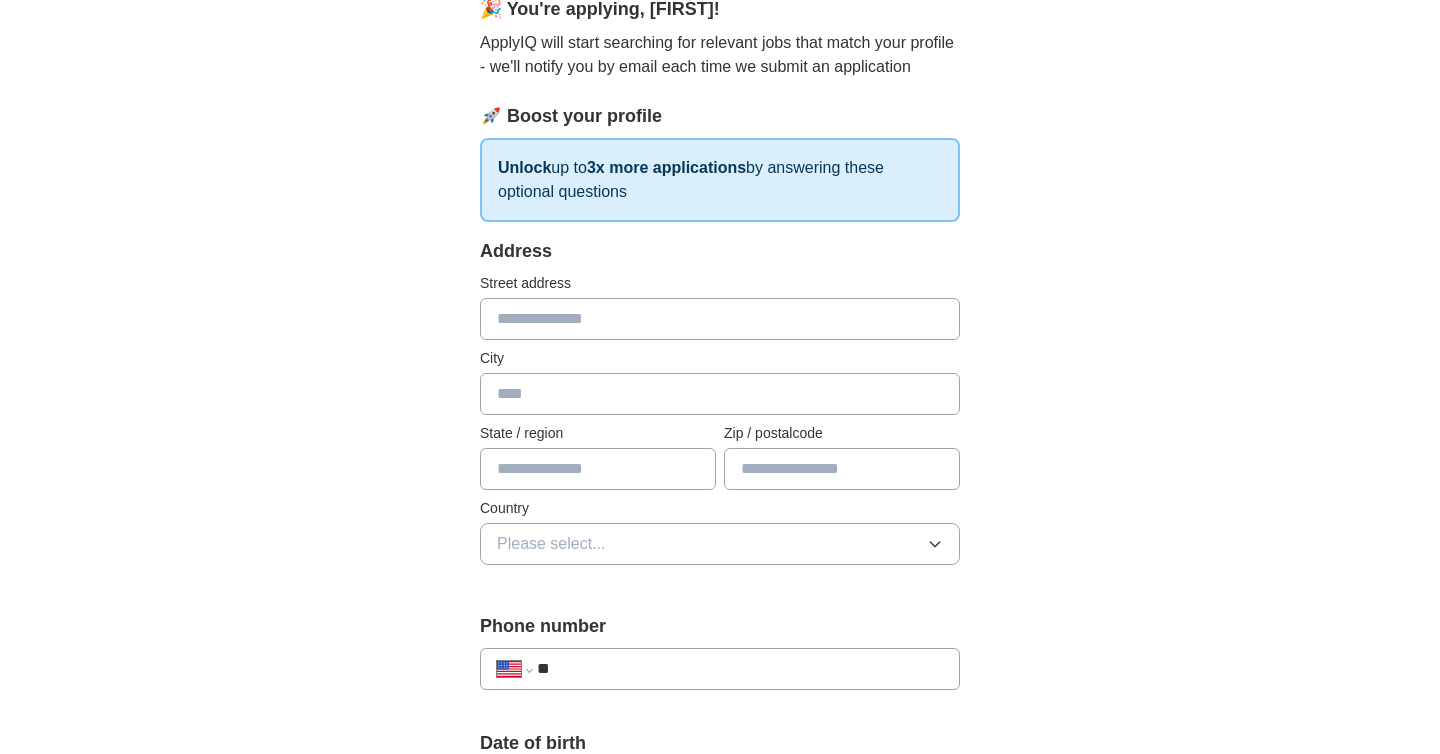 click at bounding box center [720, 319] 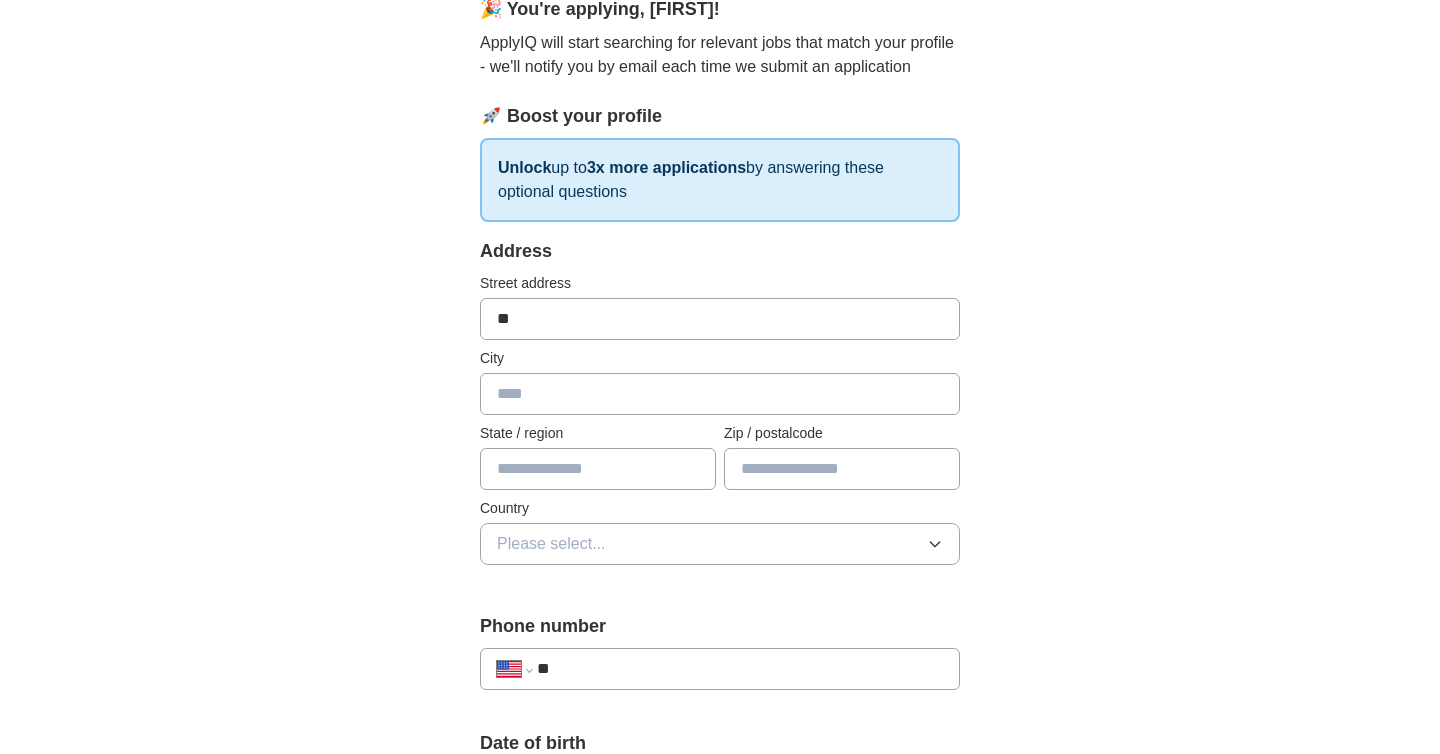 type on "*" 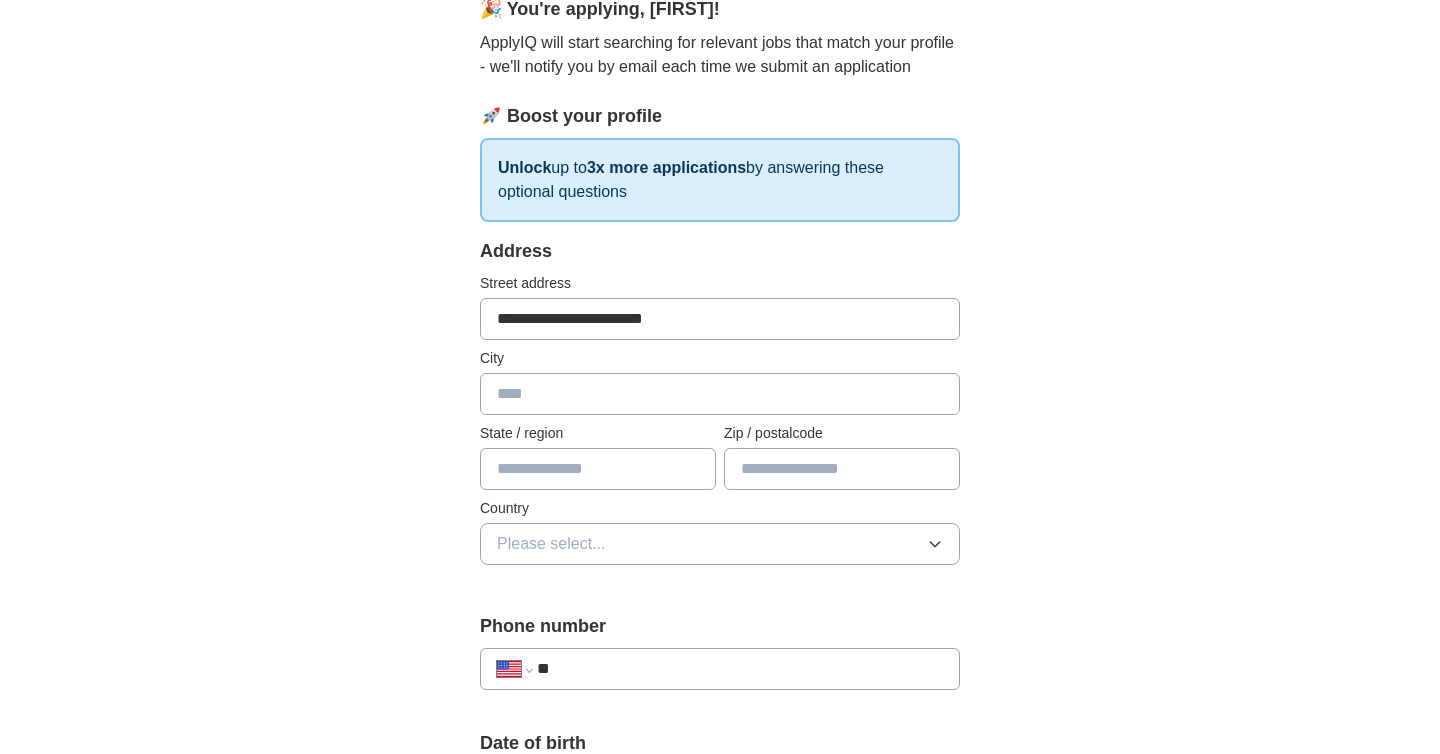 type on "**********" 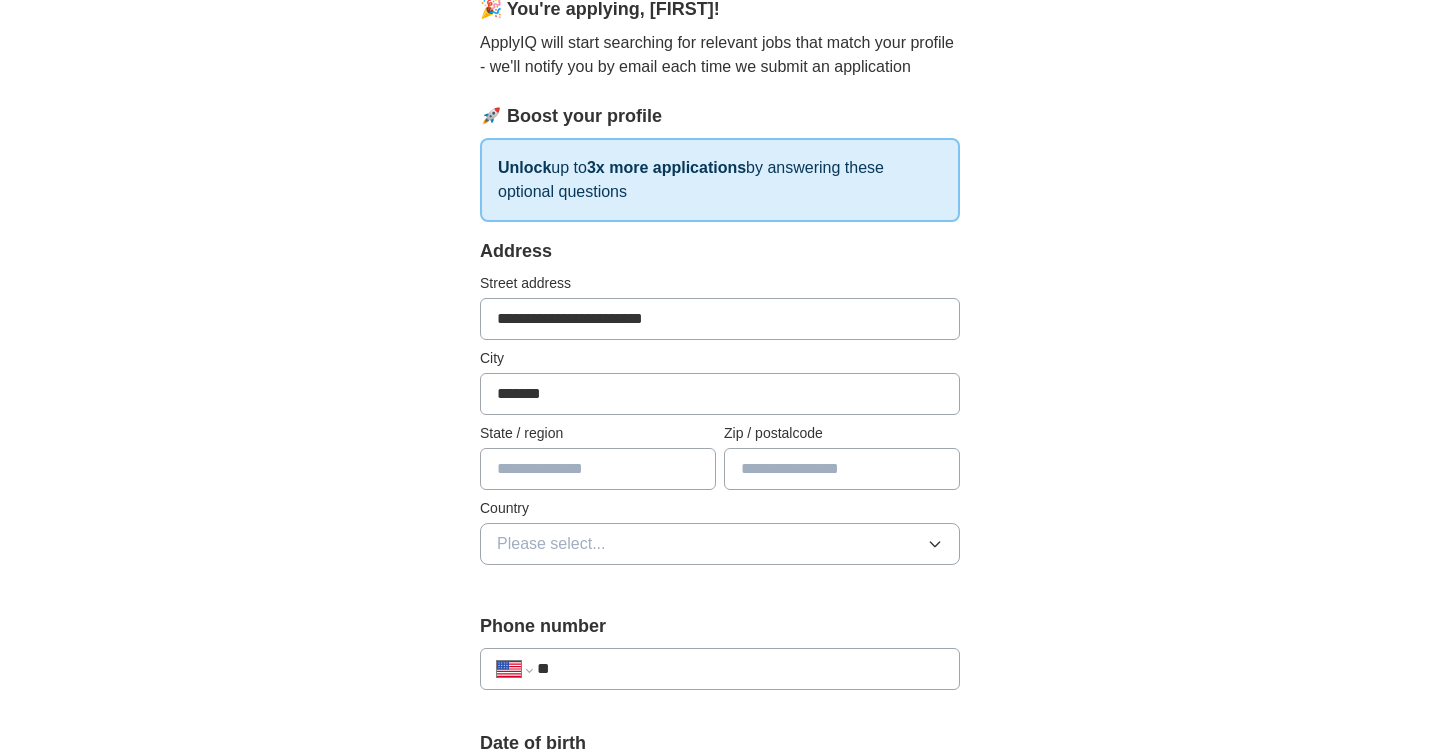 type on "******" 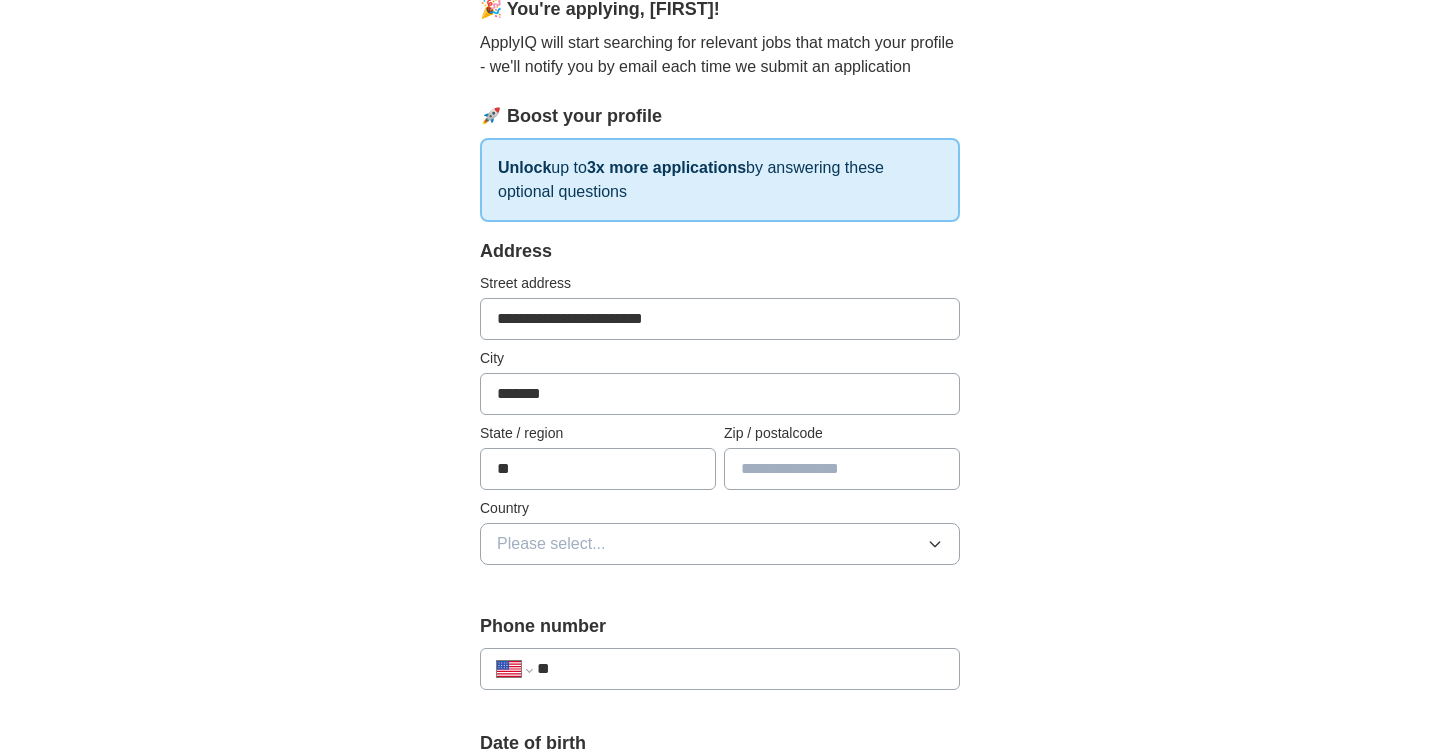 type on "**" 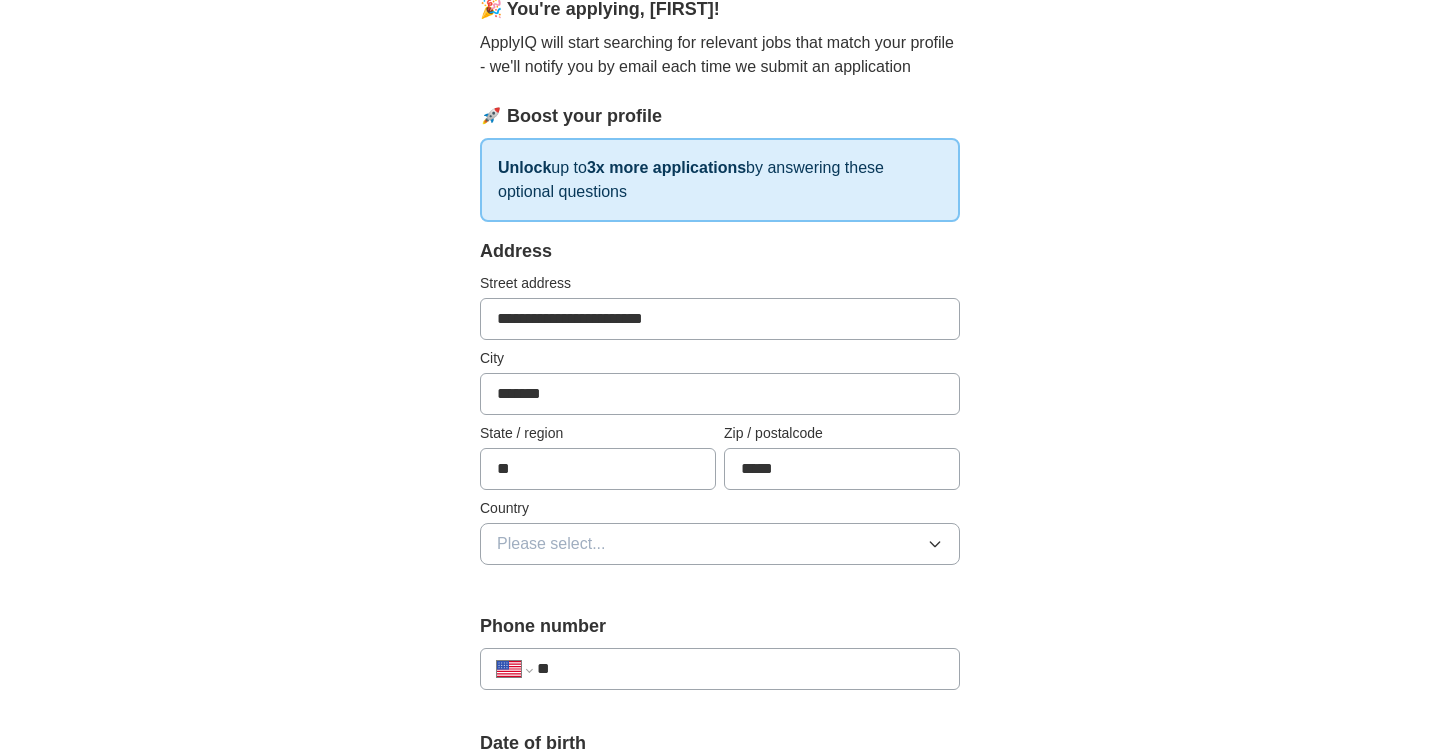 click on "*****" at bounding box center [842, 469] 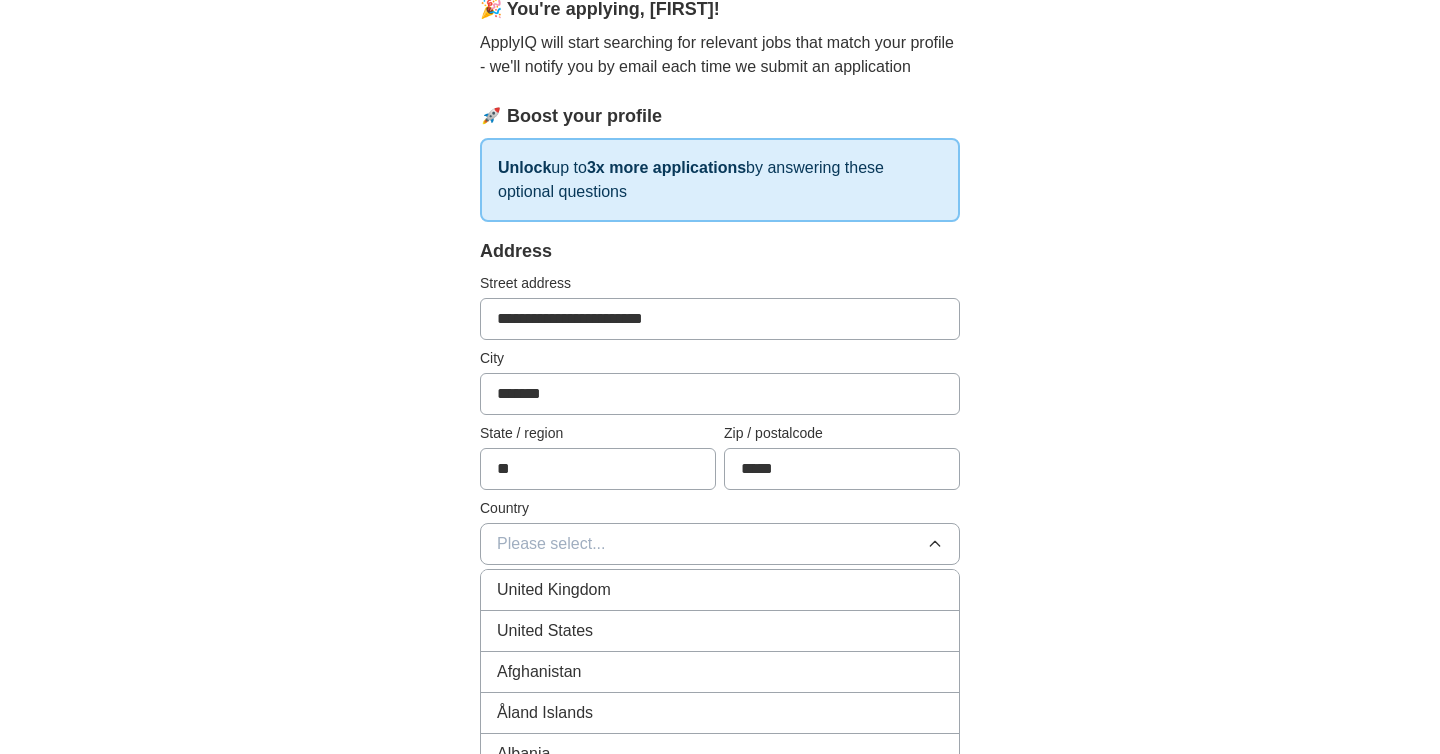 click on "United States" at bounding box center [720, 631] 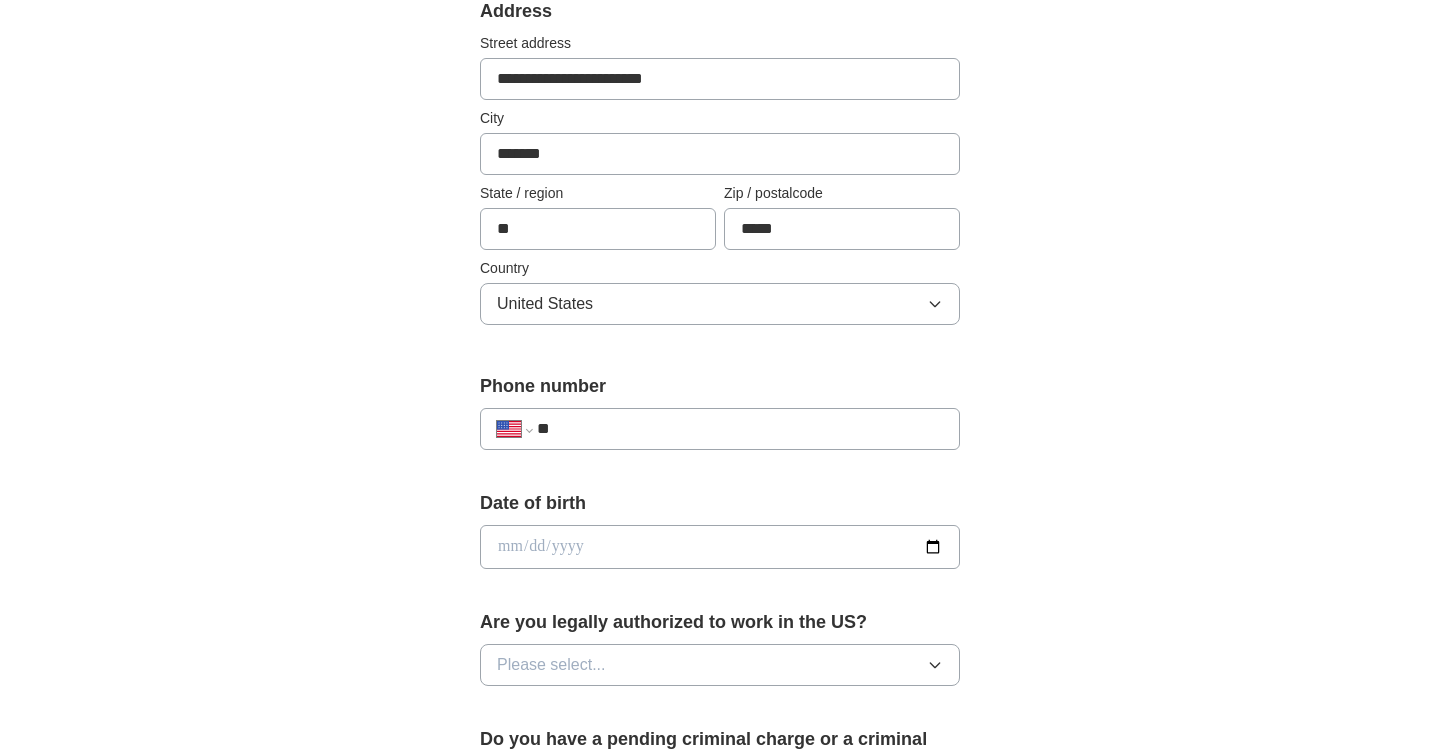 scroll, scrollTop: 444, scrollLeft: 0, axis: vertical 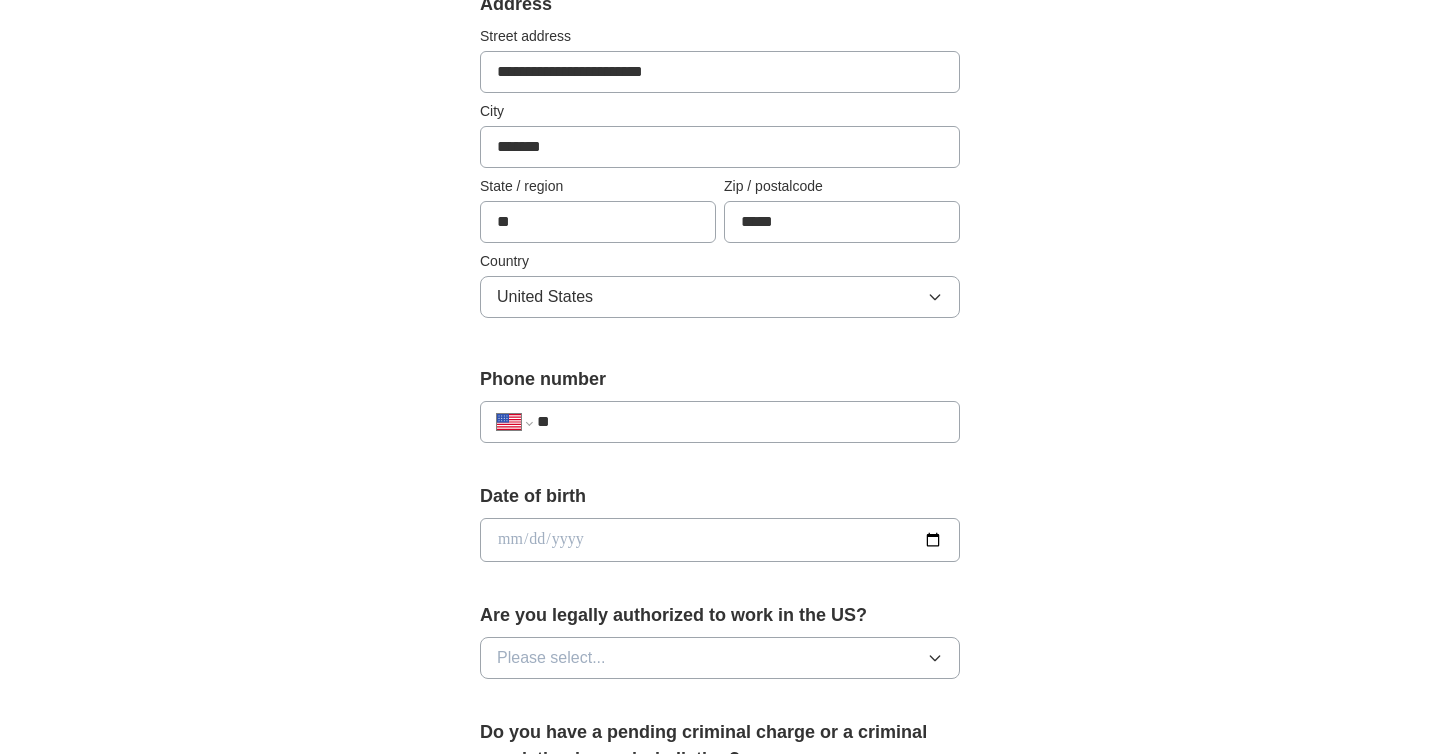 click on "**********" at bounding box center (720, 422) 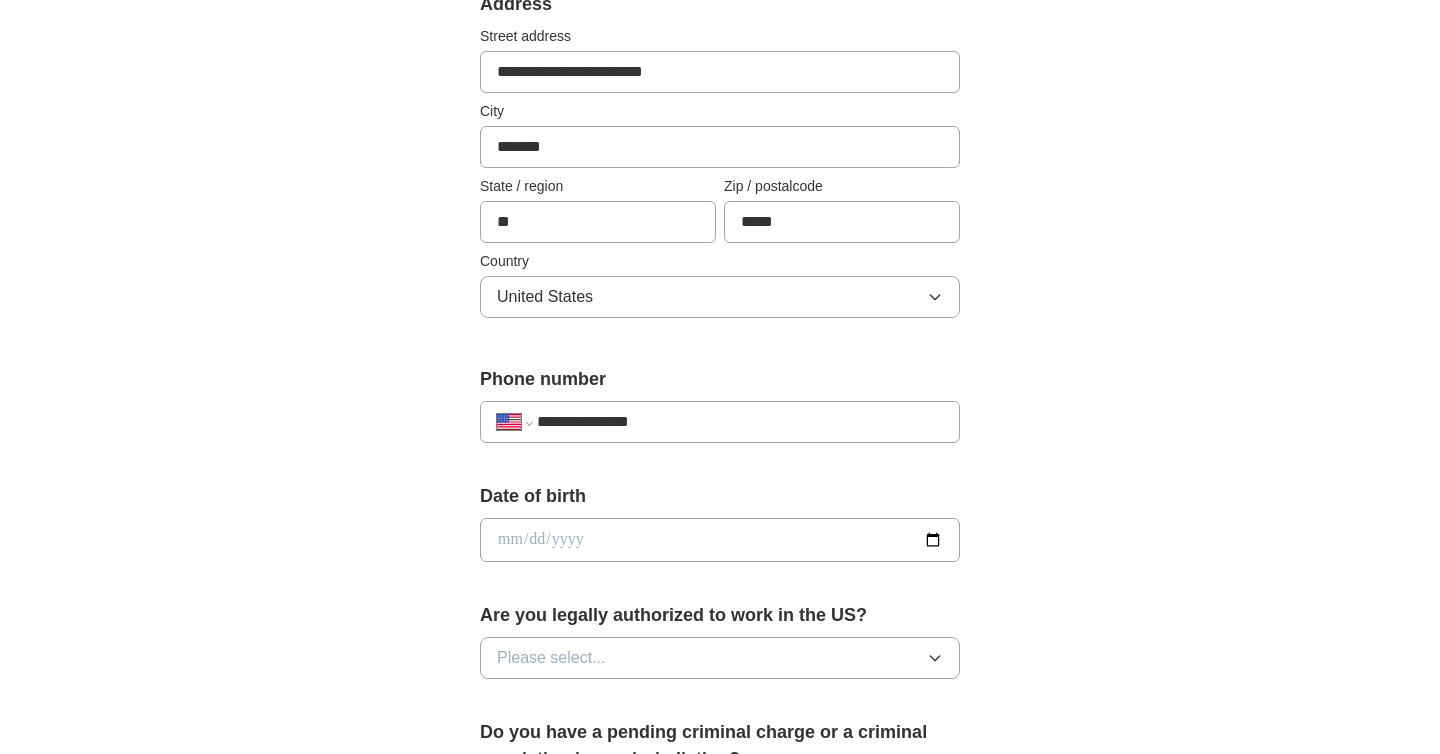 type on "**********" 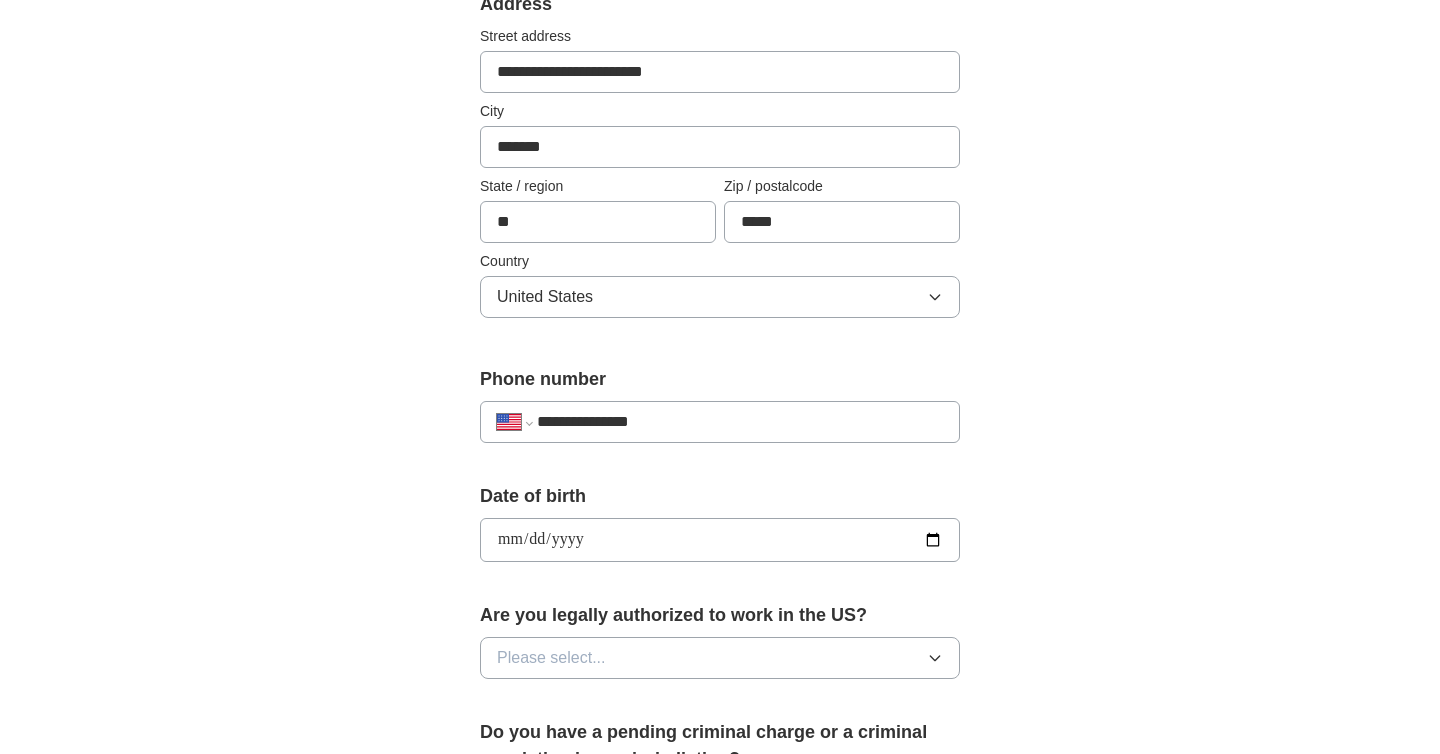 click on "**********" at bounding box center [720, 540] 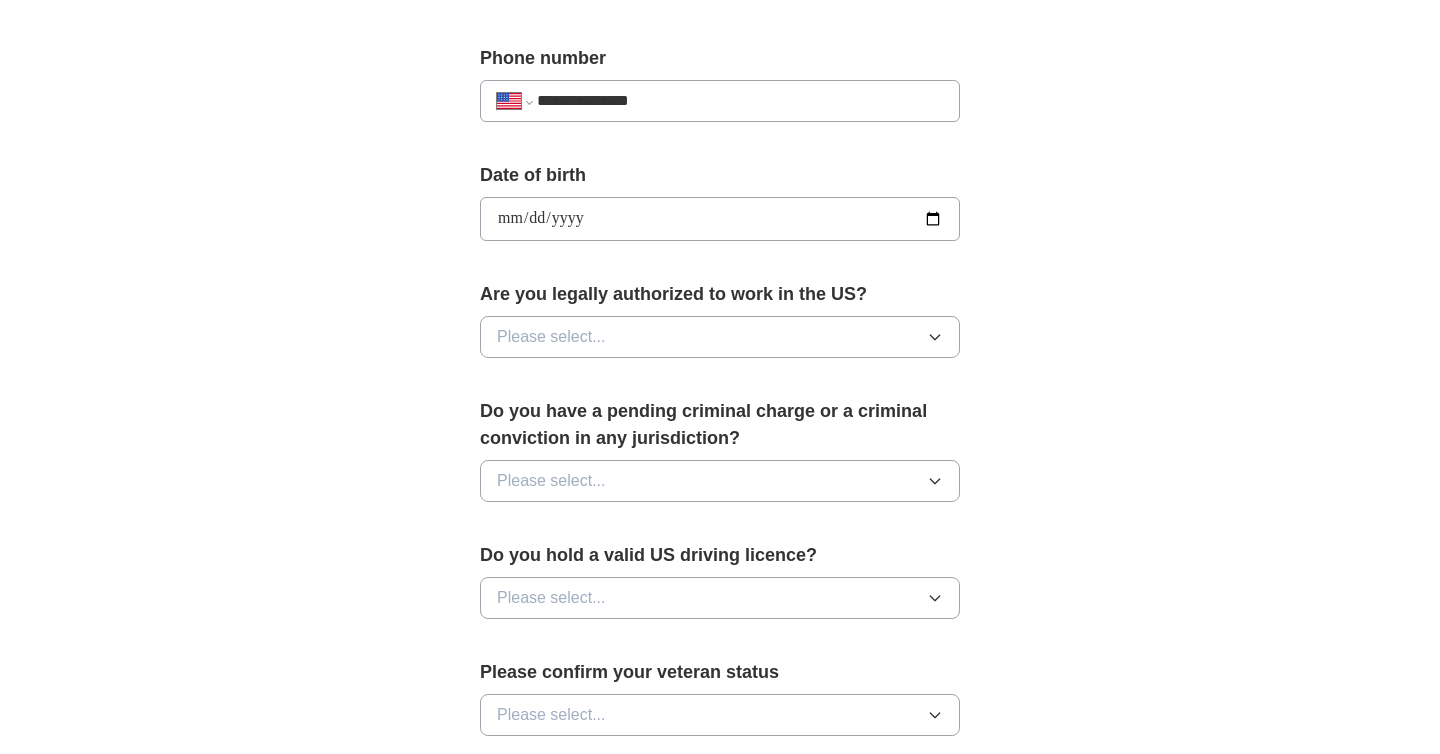 scroll, scrollTop: 876, scrollLeft: 0, axis: vertical 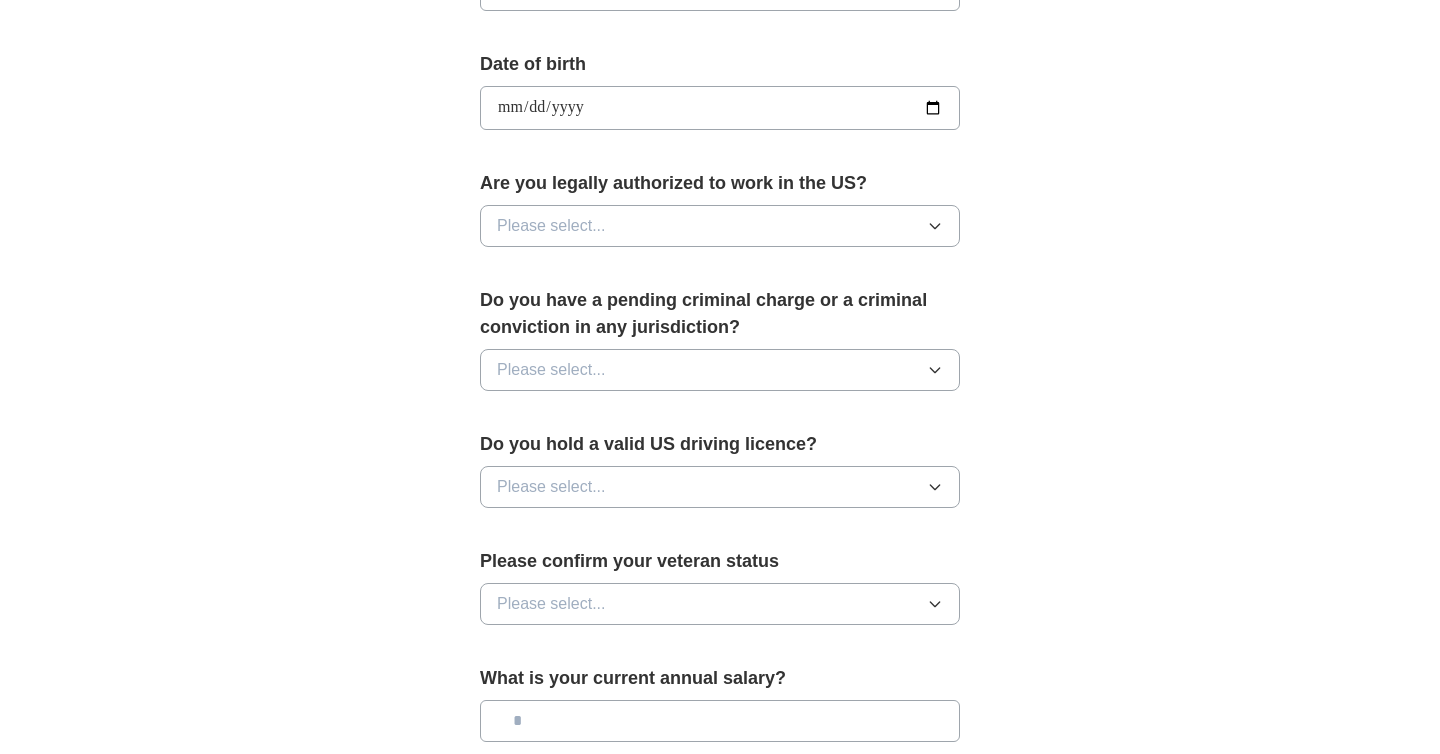 click 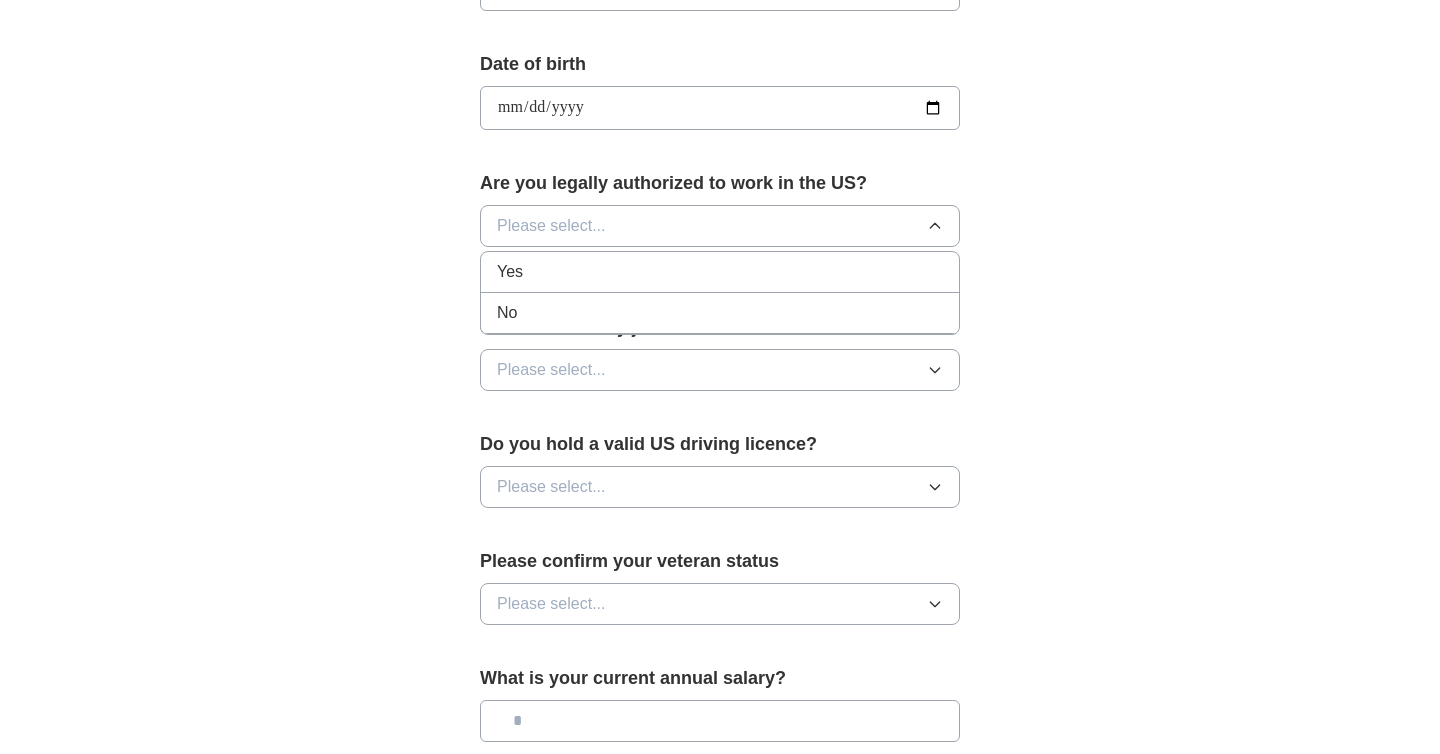 click on "Yes" at bounding box center (720, 272) 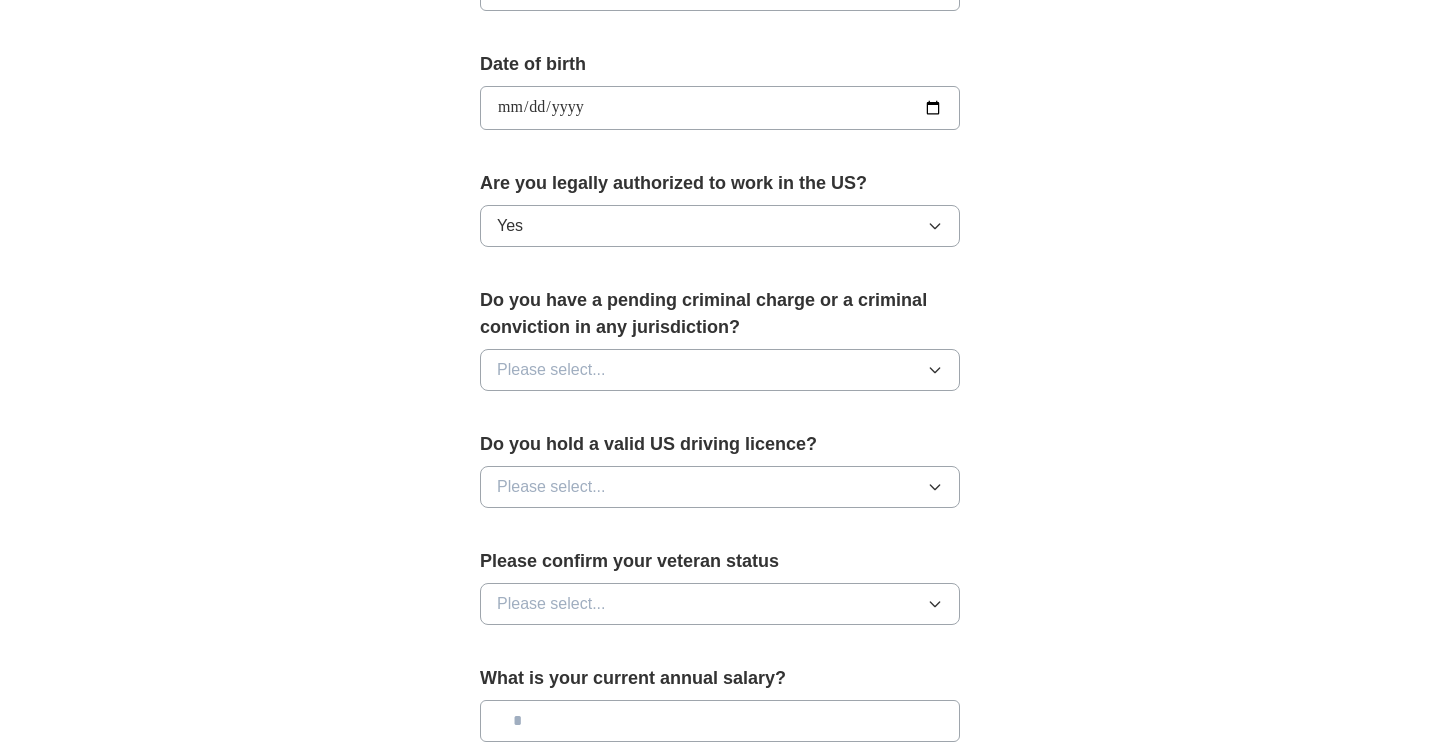 click 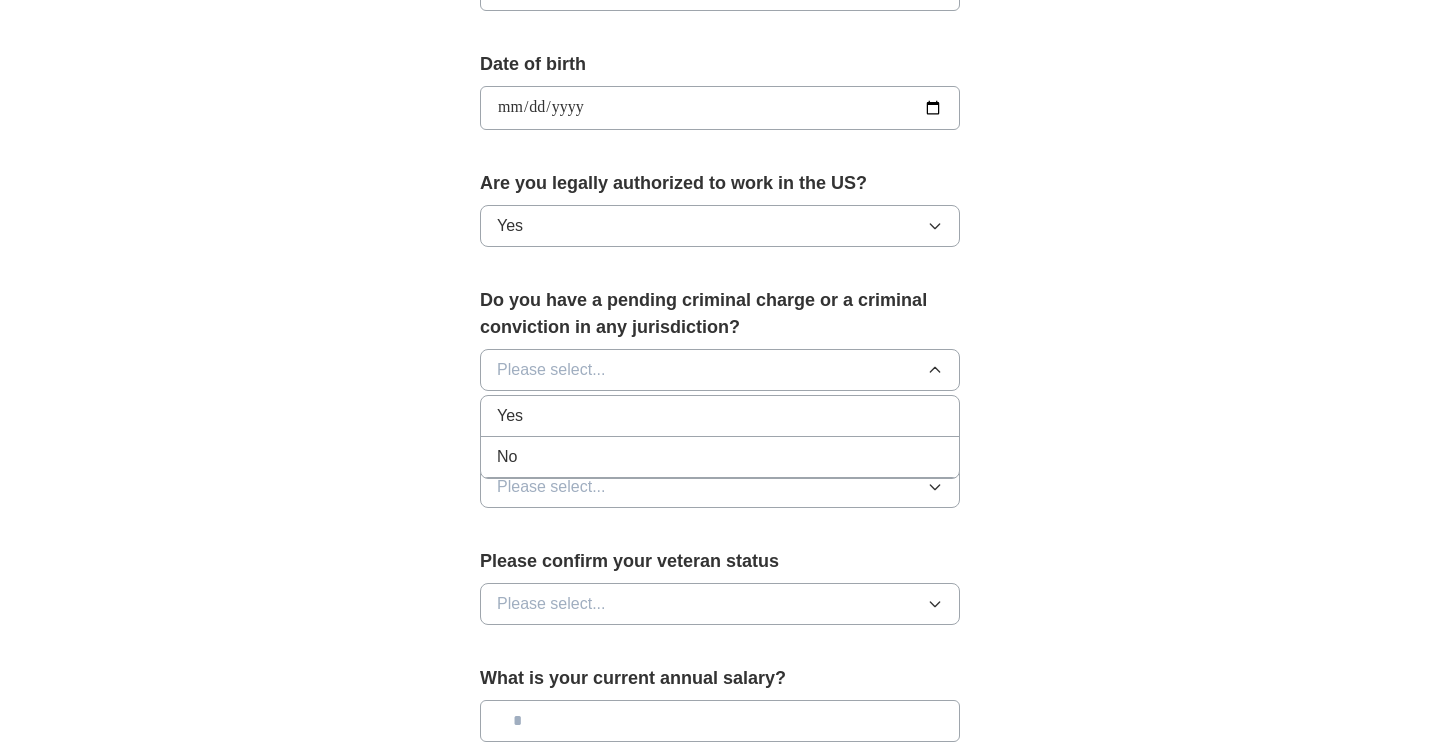 click on "No" at bounding box center (720, 457) 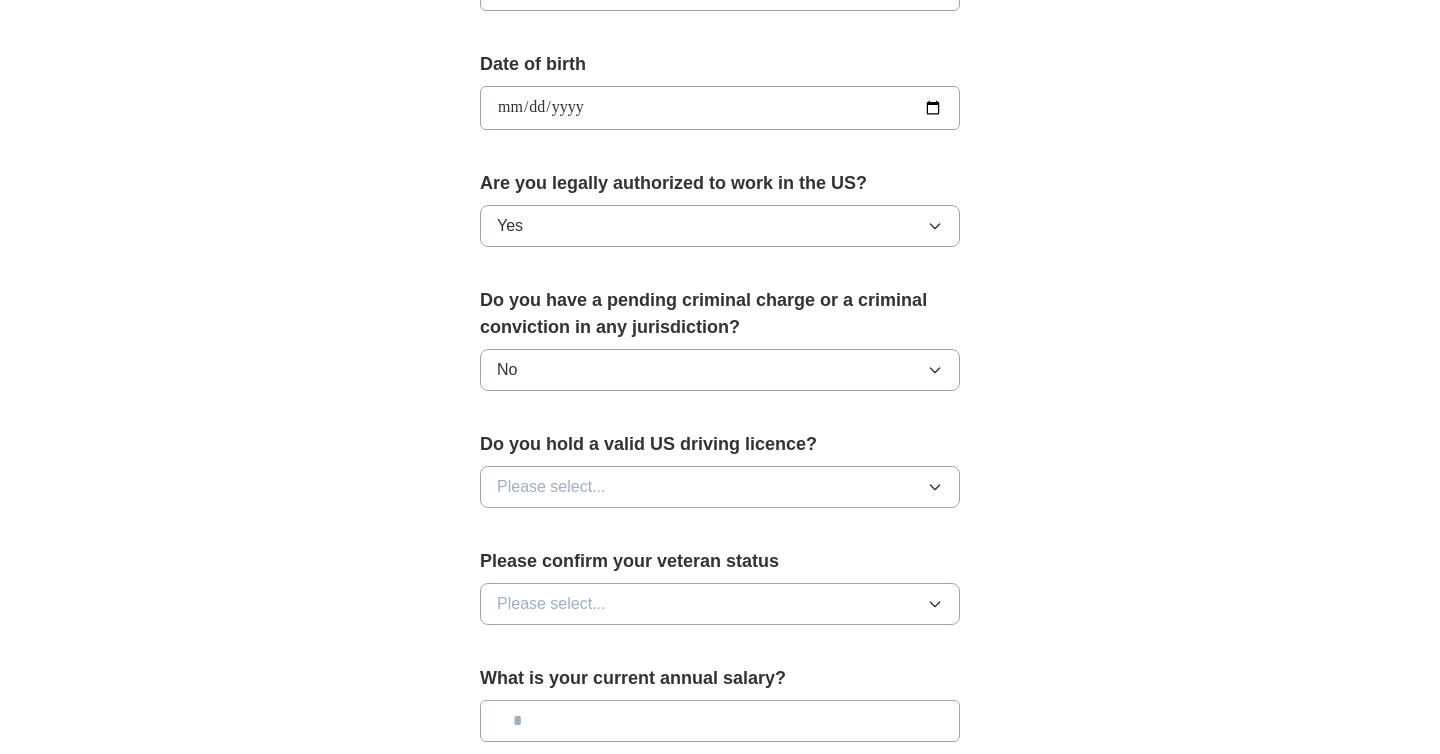 click on "Please select..." at bounding box center (720, 487) 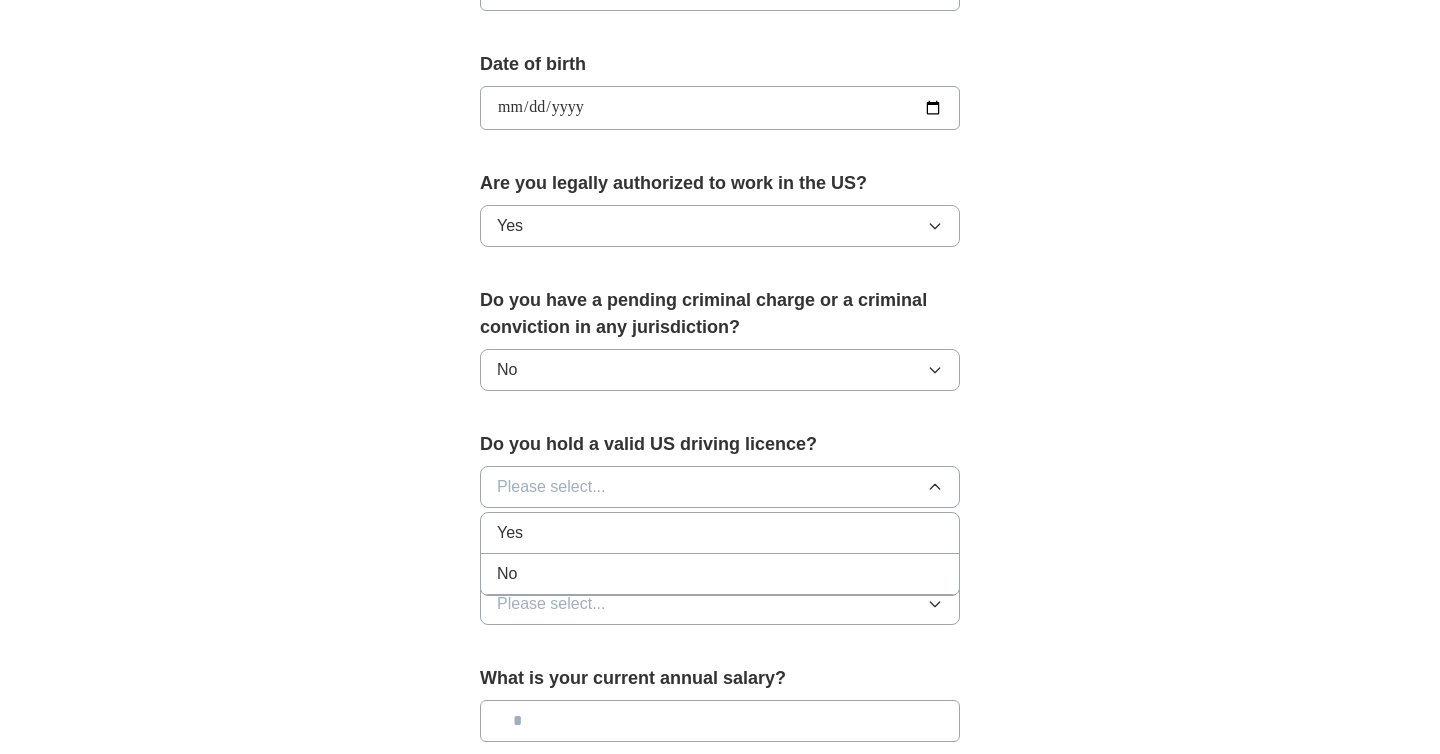 click on "Yes" at bounding box center (720, 533) 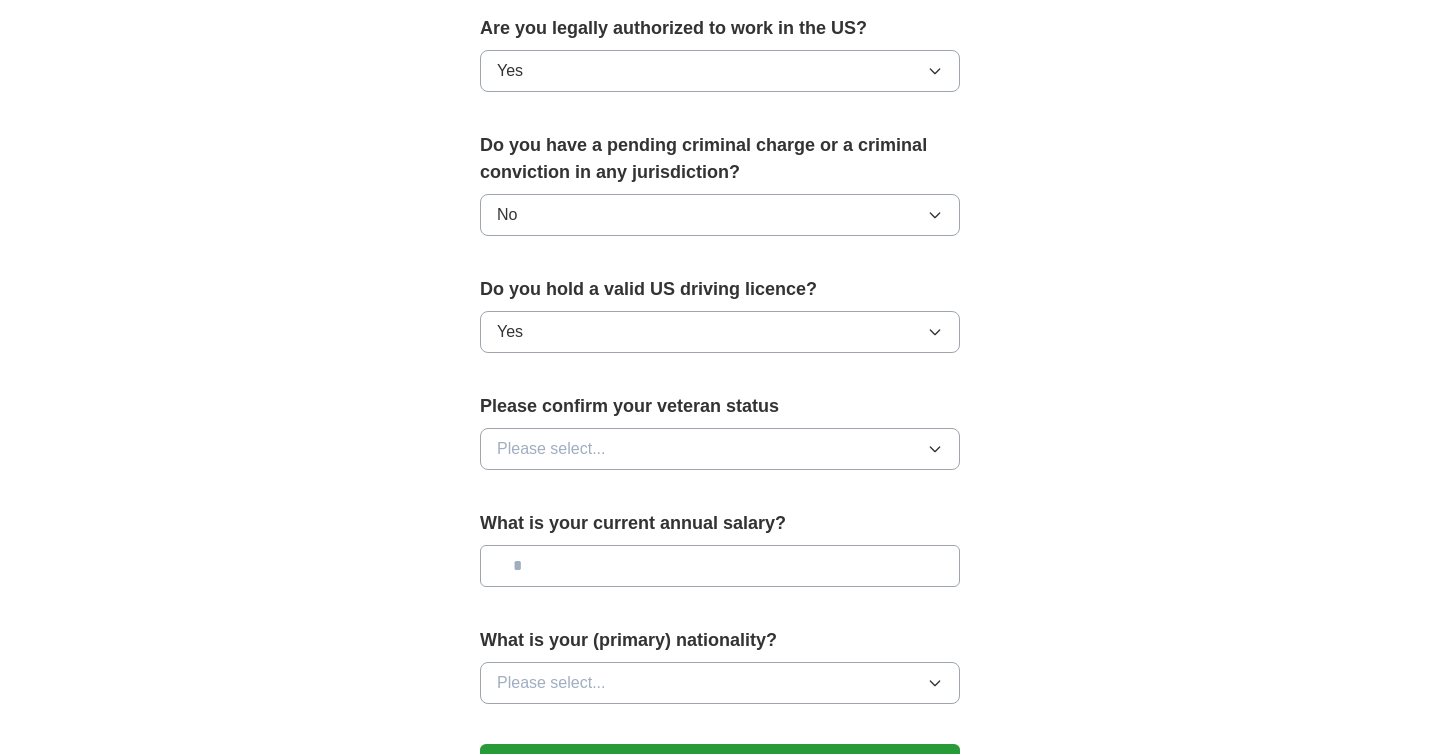 scroll, scrollTop: 1033, scrollLeft: 0, axis: vertical 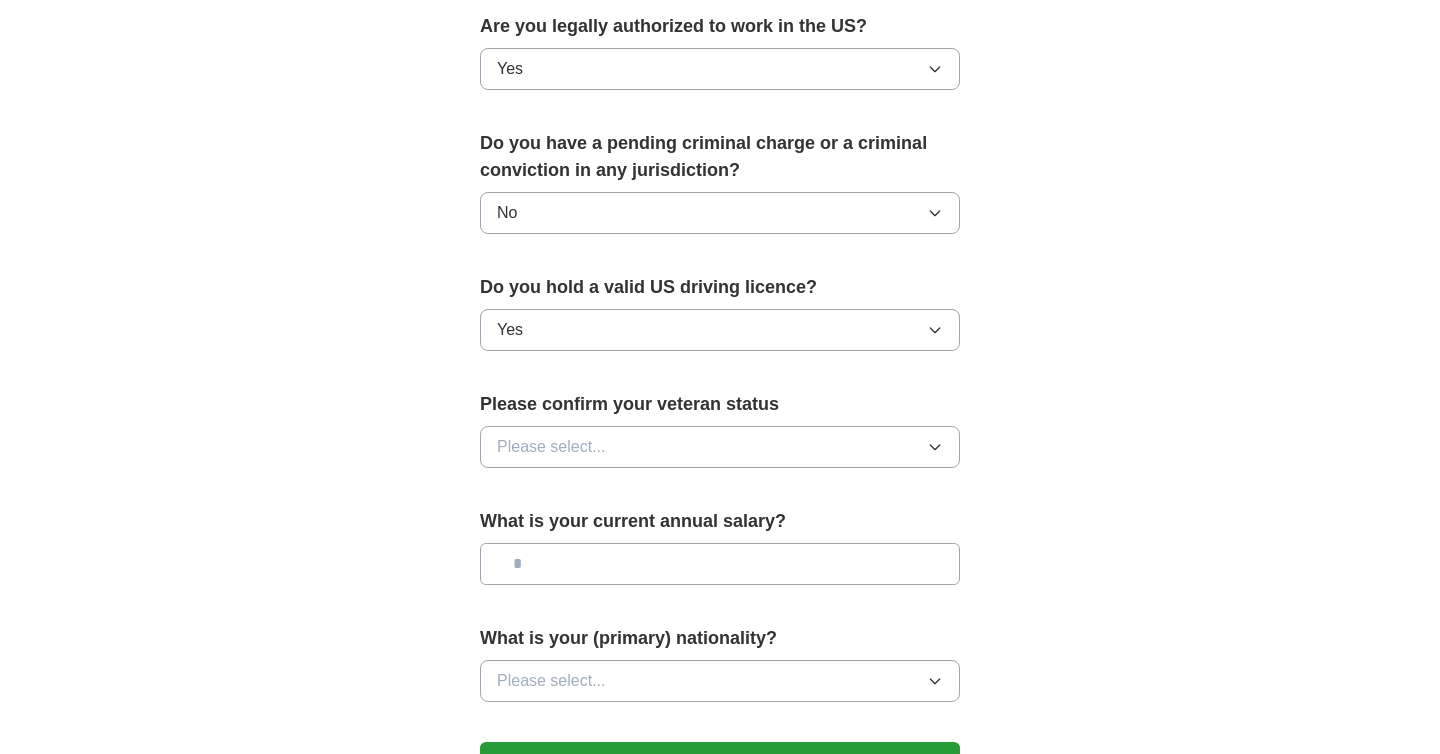 click 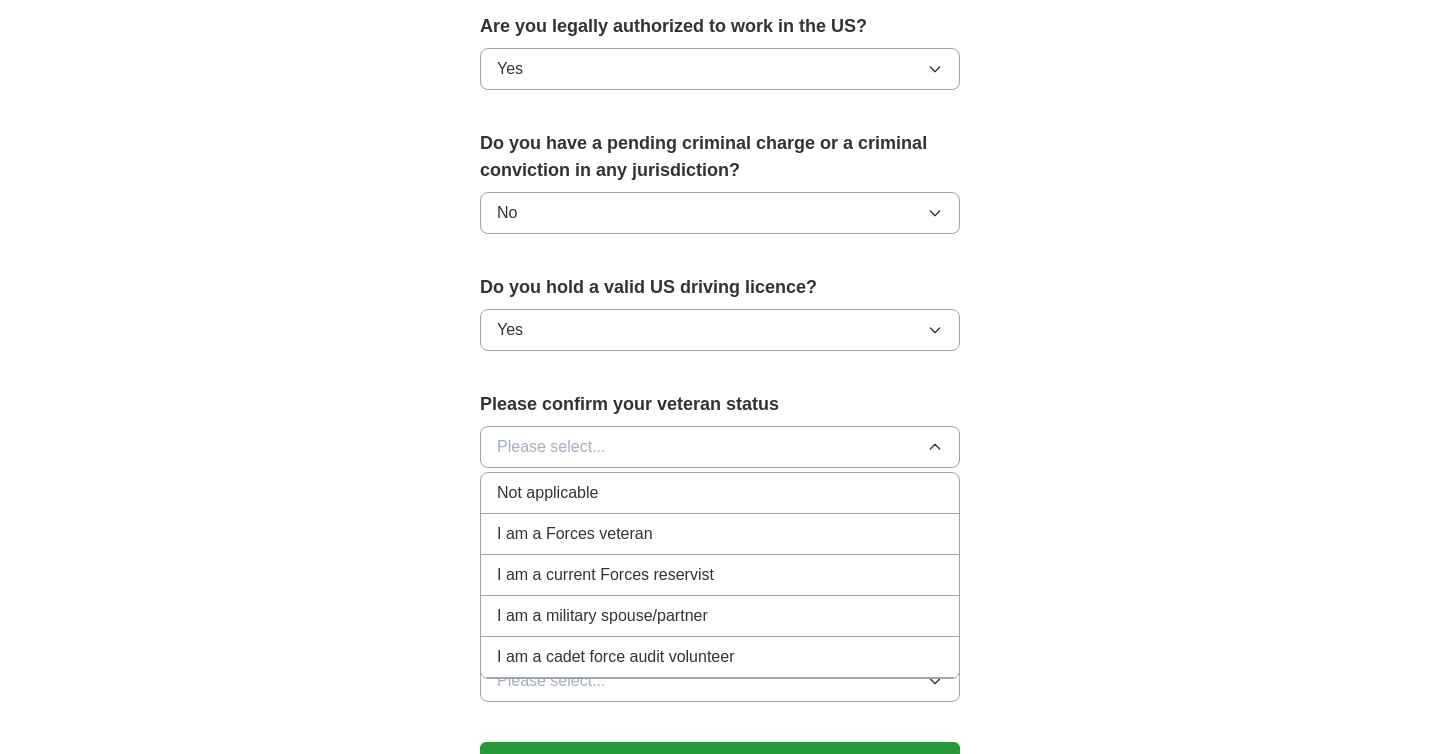 click on "Not applicable" at bounding box center [720, 493] 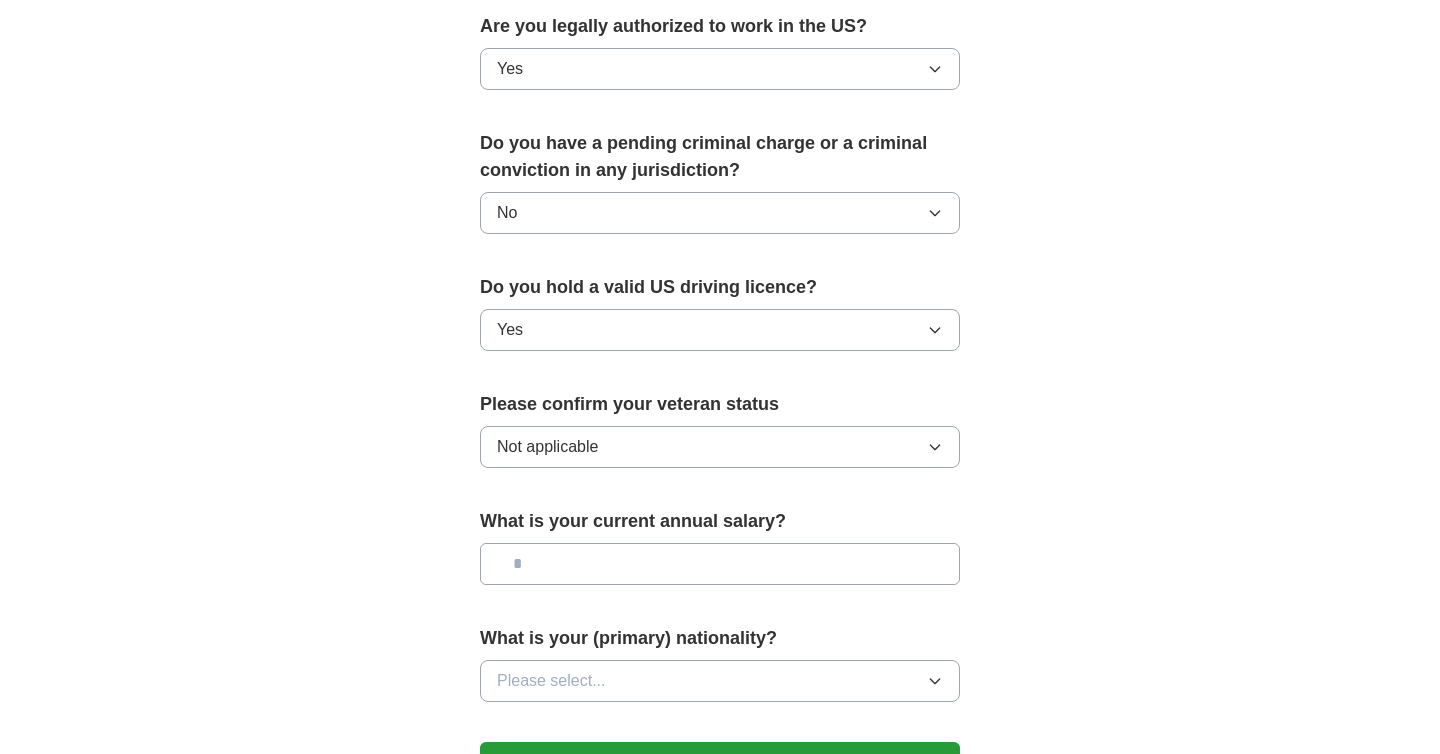click at bounding box center [720, 564] 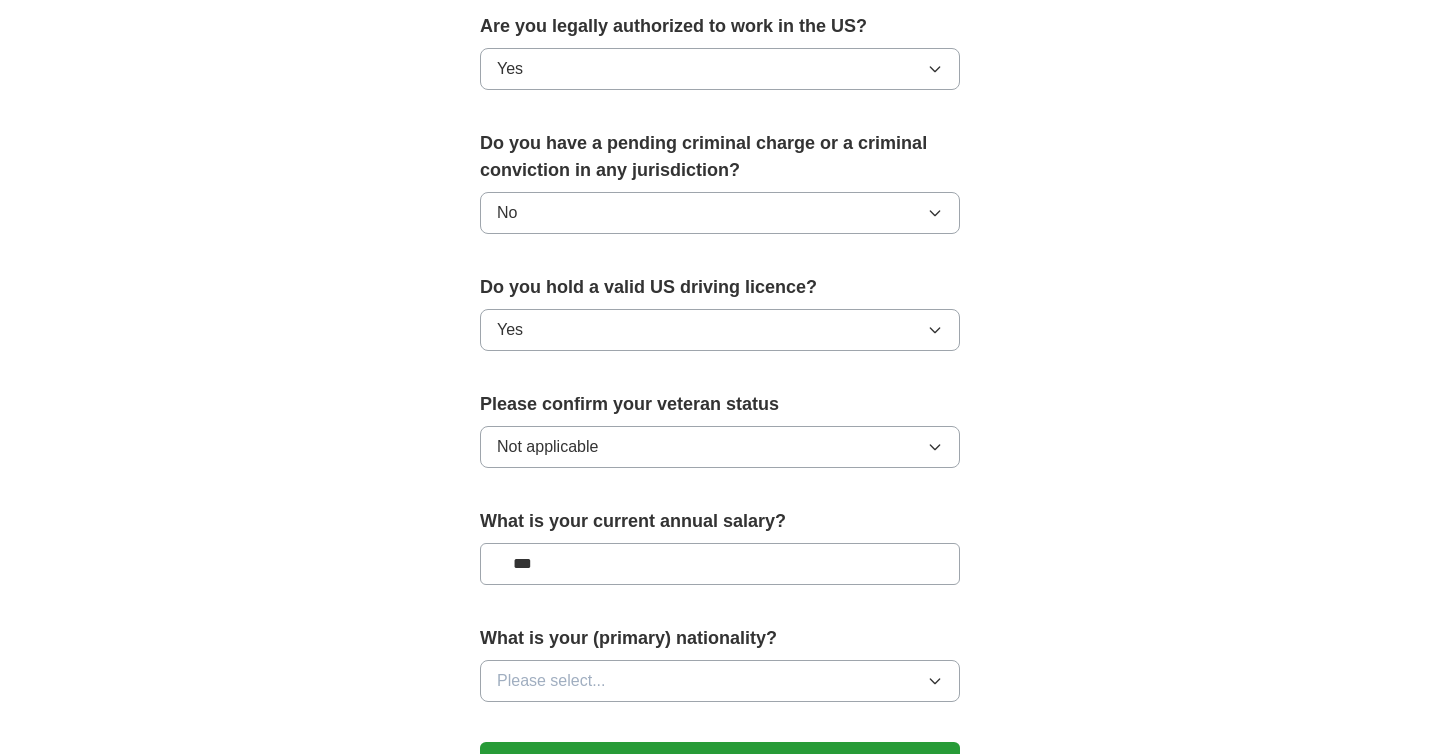 type on "**" 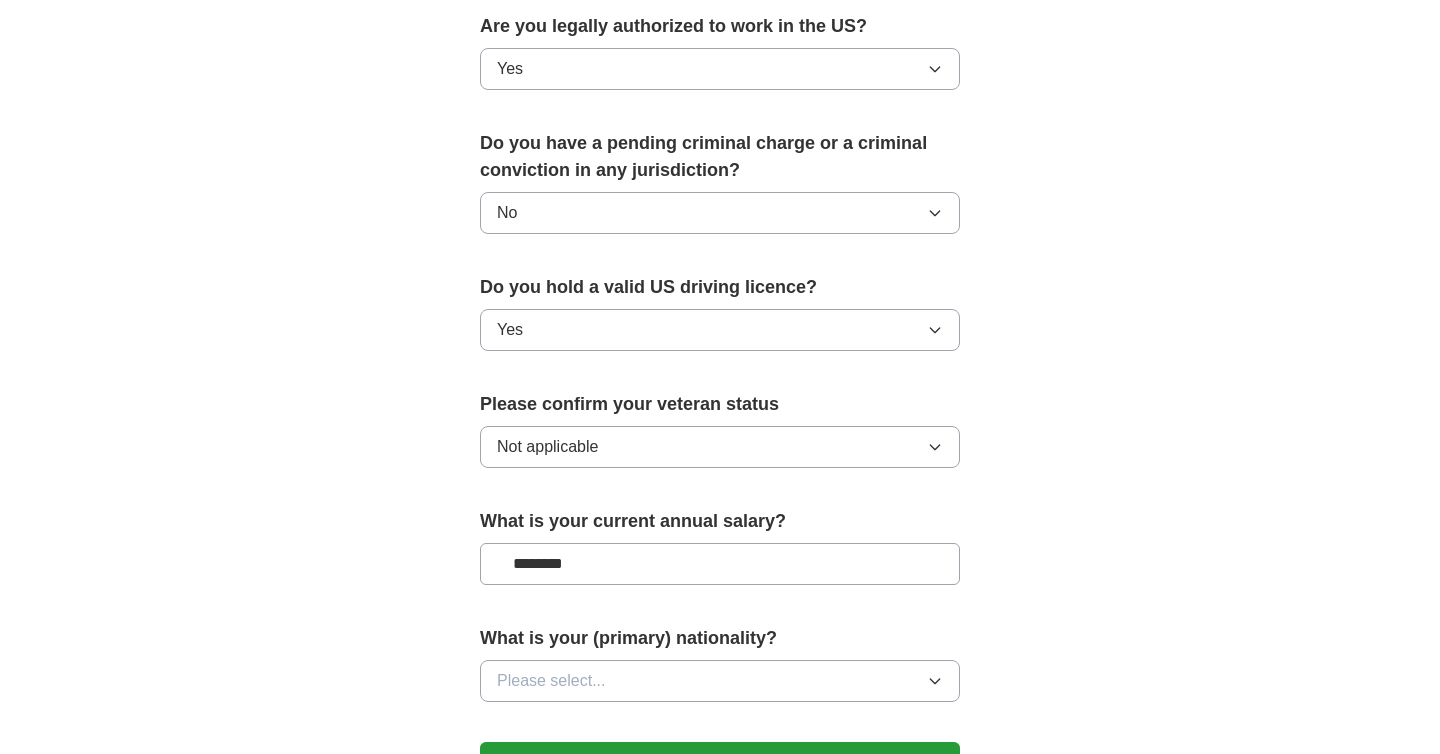type on "********" 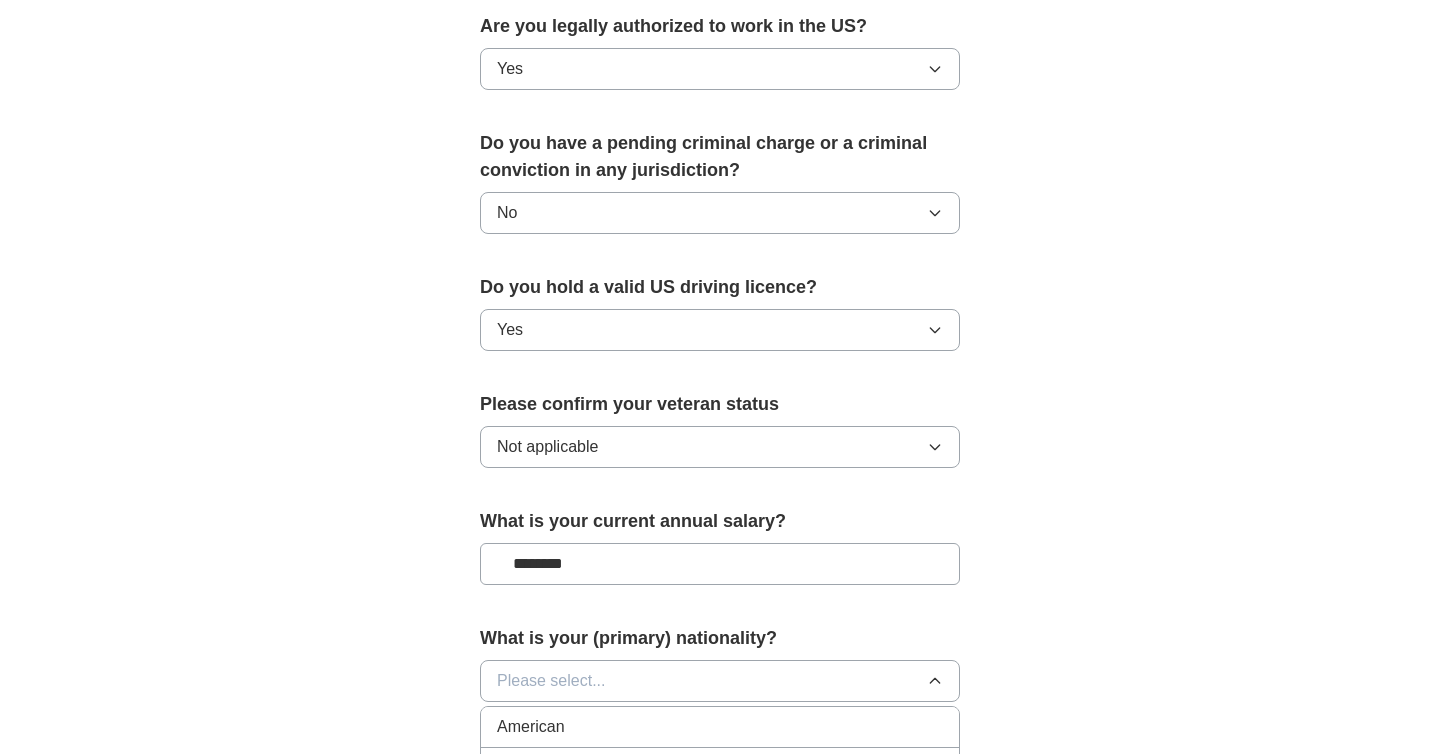 click on "American" at bounding box center (720, 727) 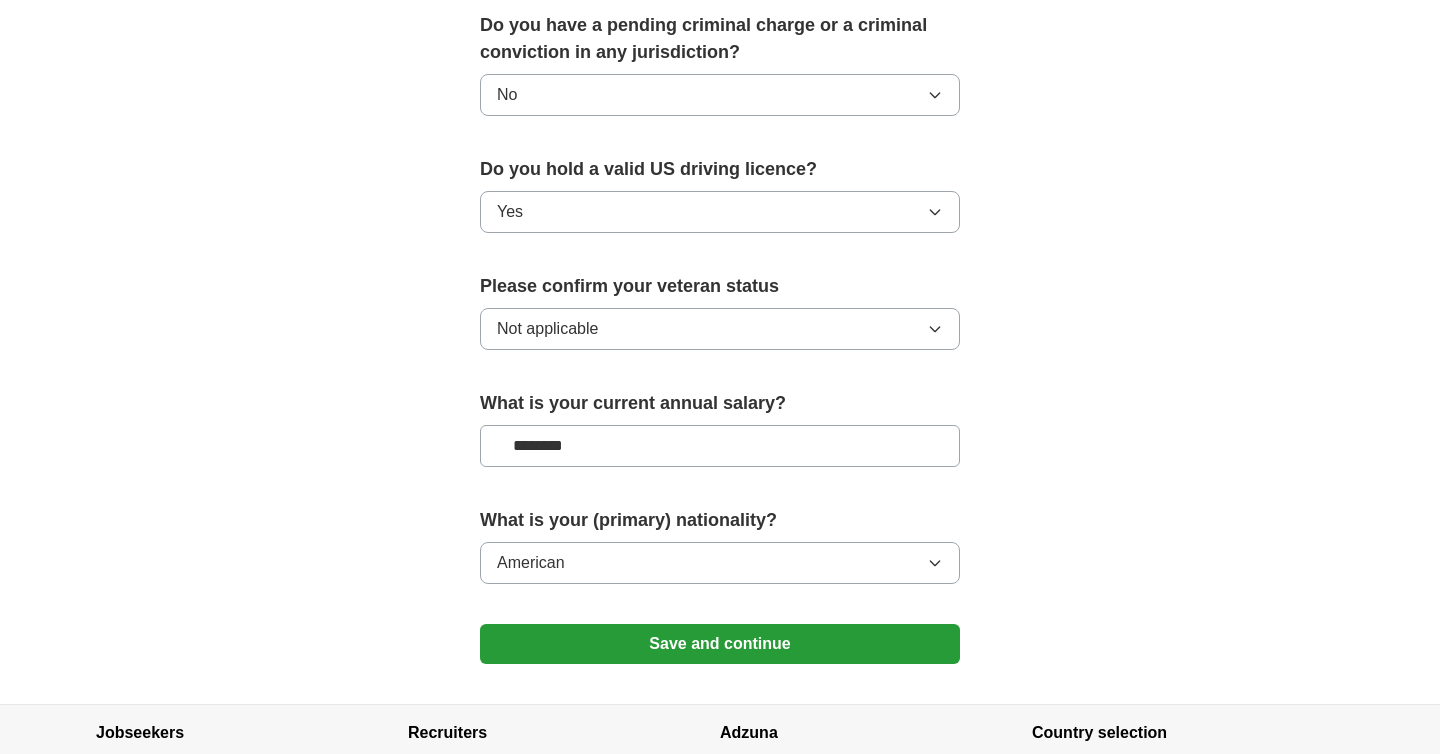 scroll, scrollTop: 1153, scrollLeft: 0, axis: vertical 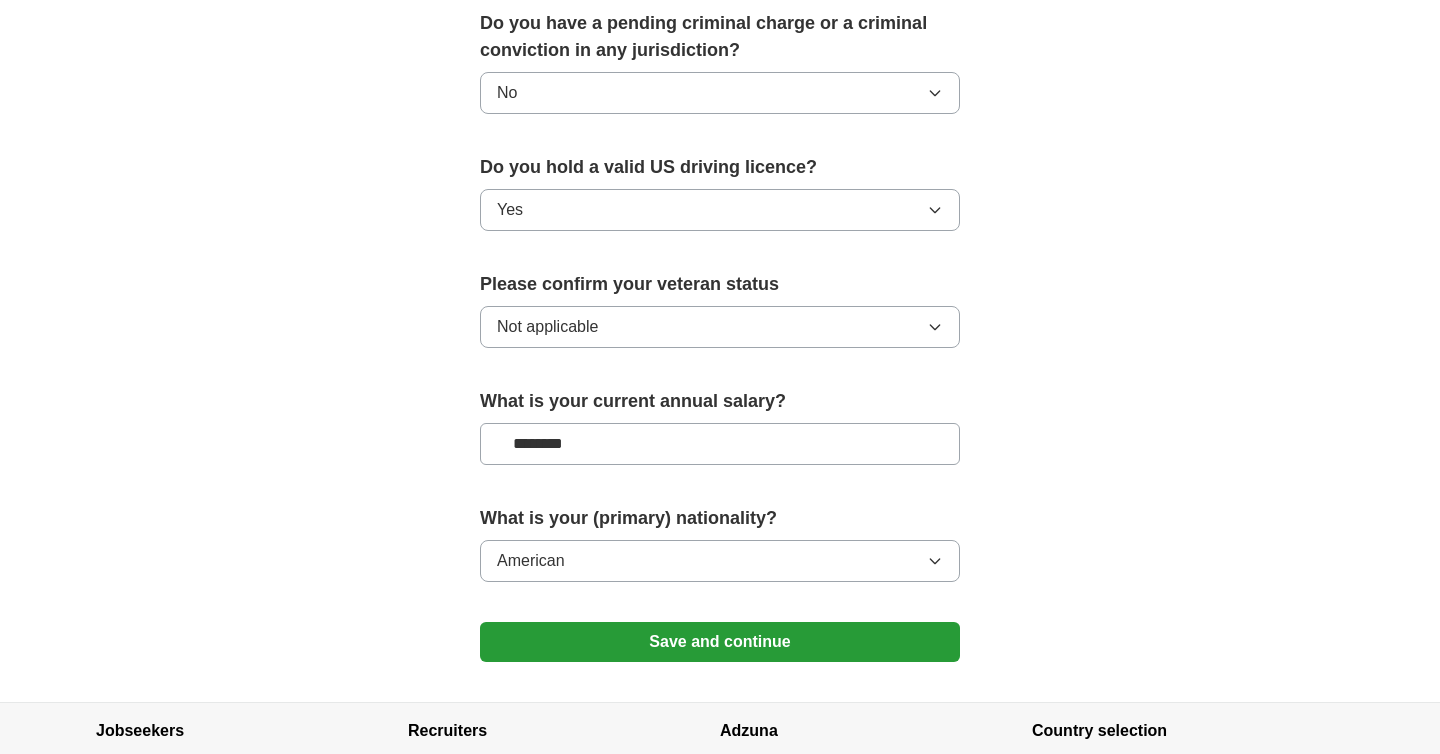 click on "Save and continue" at bounding box center (720, 642) 